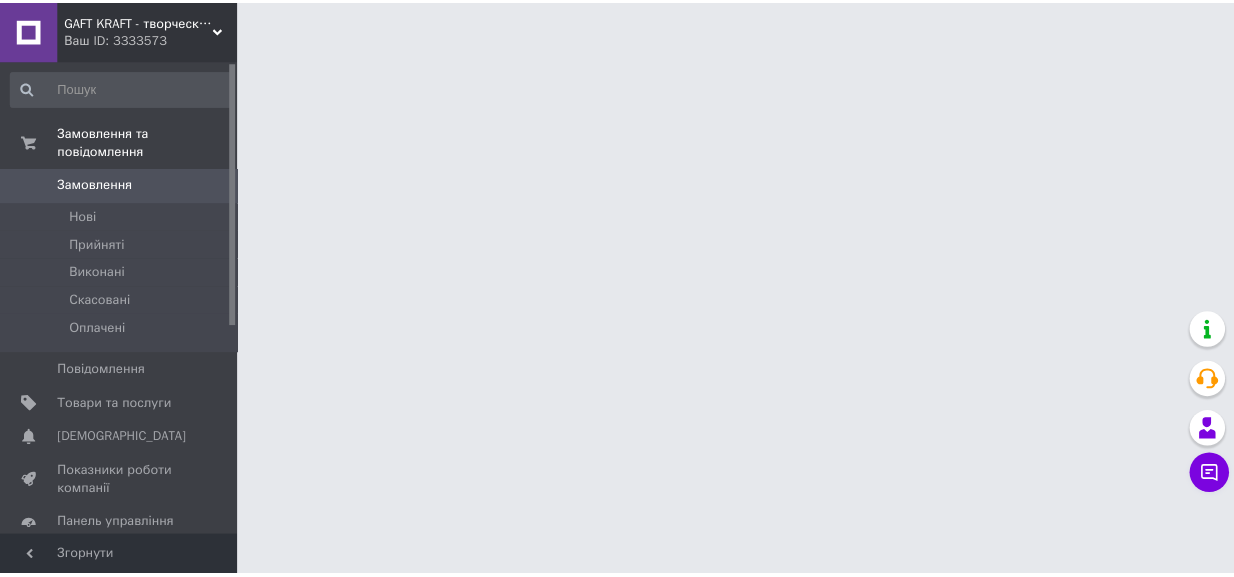 scroll, scrollTop: 0, scrollLeft: 0, axis: both 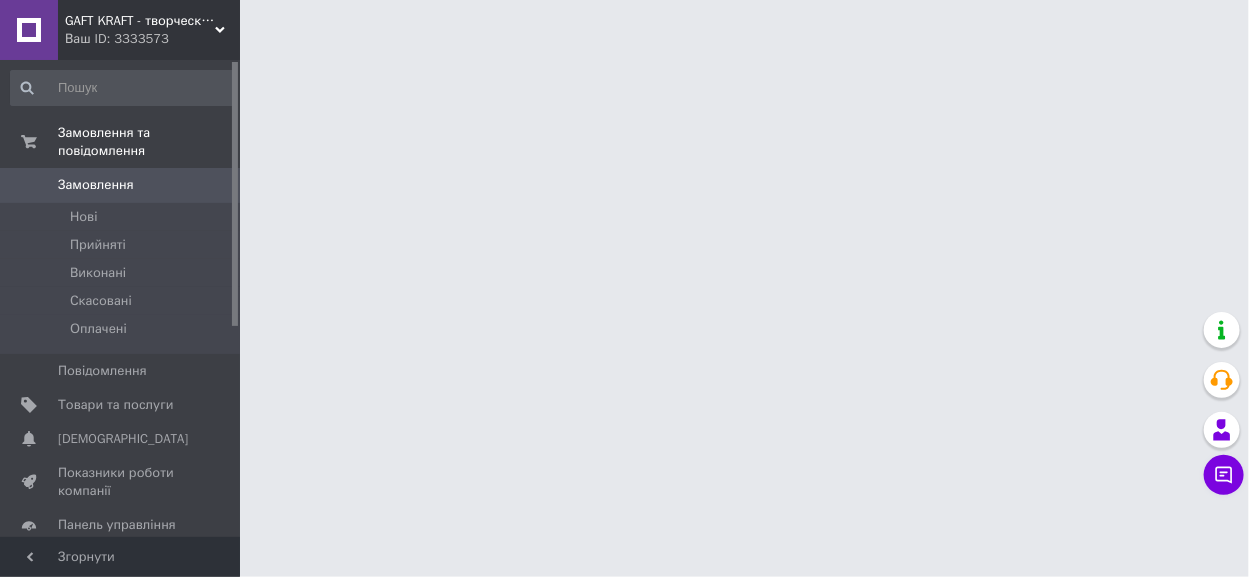 click on "Замовлення" at bounding box center (121, 185) 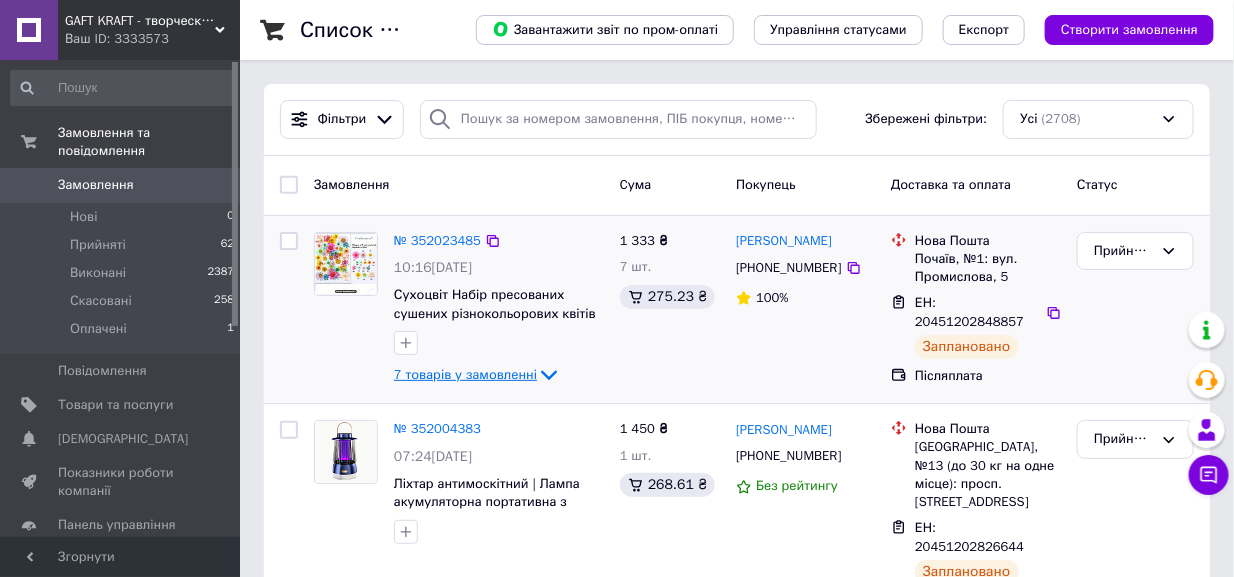 click 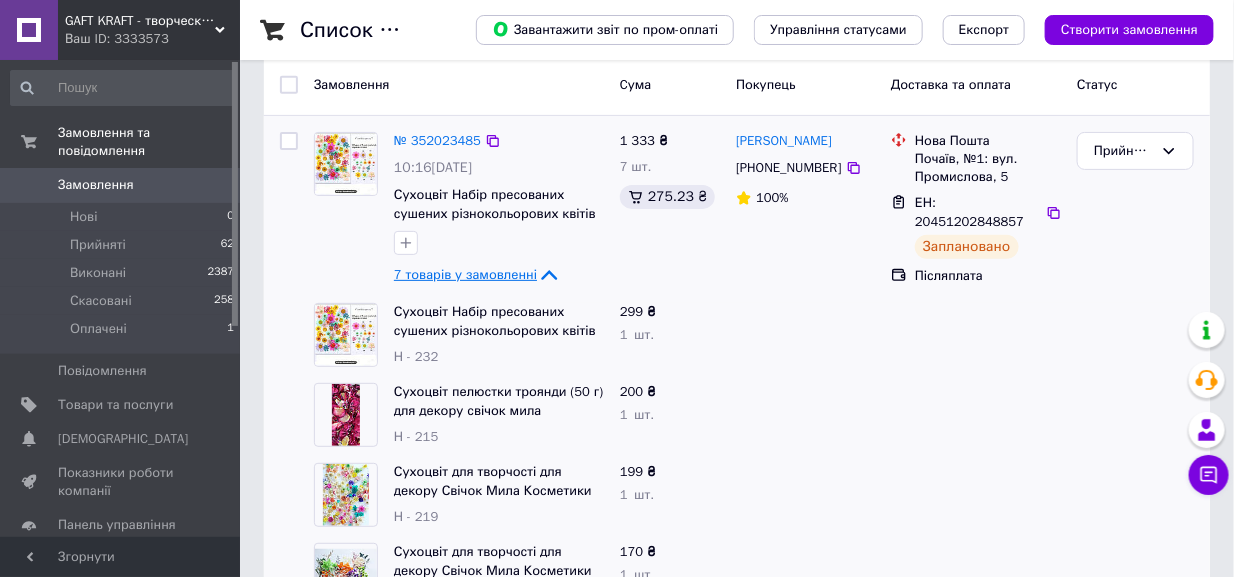 scroll, scrollTop: 299, scrollLeft: 0, axis: vertical 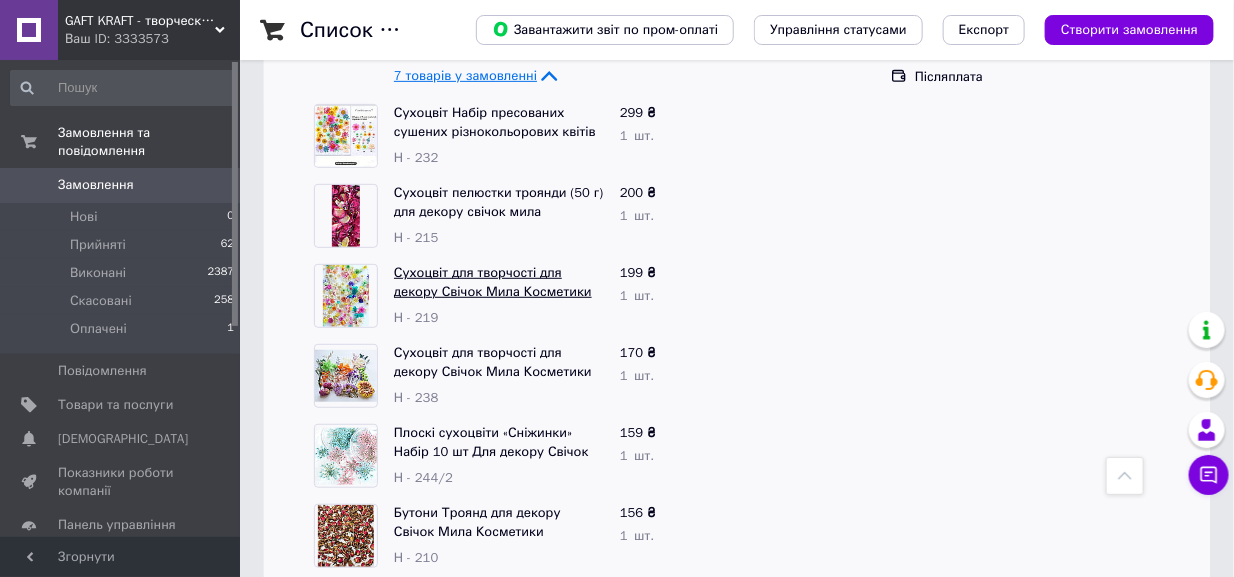 click on "Сухоцвіт для творчості для декору Свічок Мила Косметики Епоксидної смоли Набір з 200 шт міні квіточок" at bounding box center (493, 300) 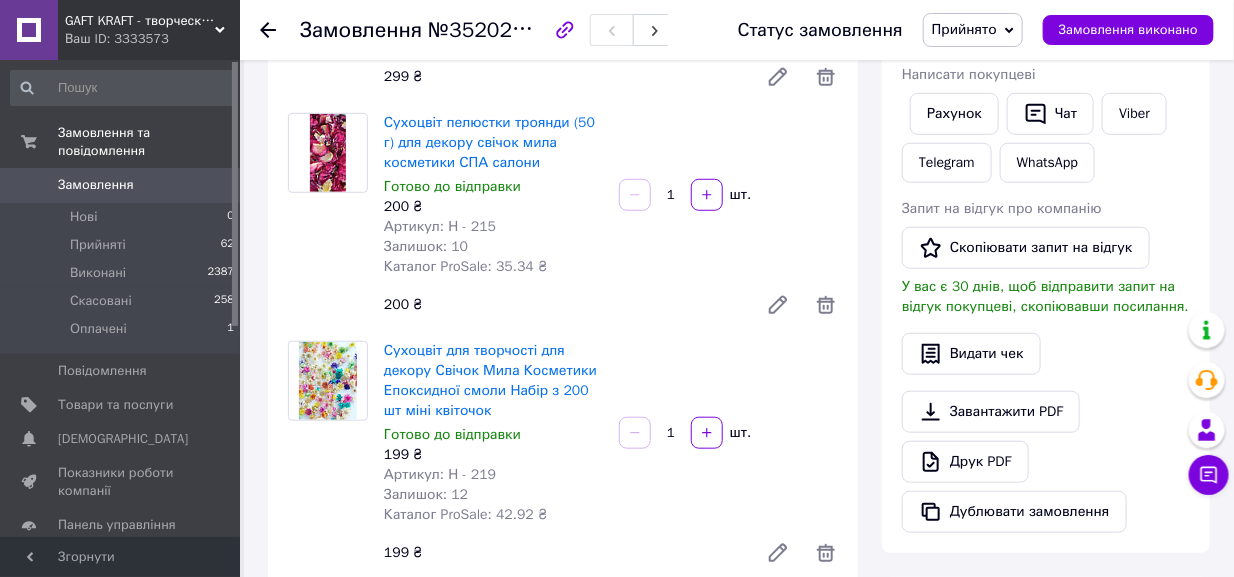 scroll, scrollTop: 400, scrollLeft: 0, axis: vertical 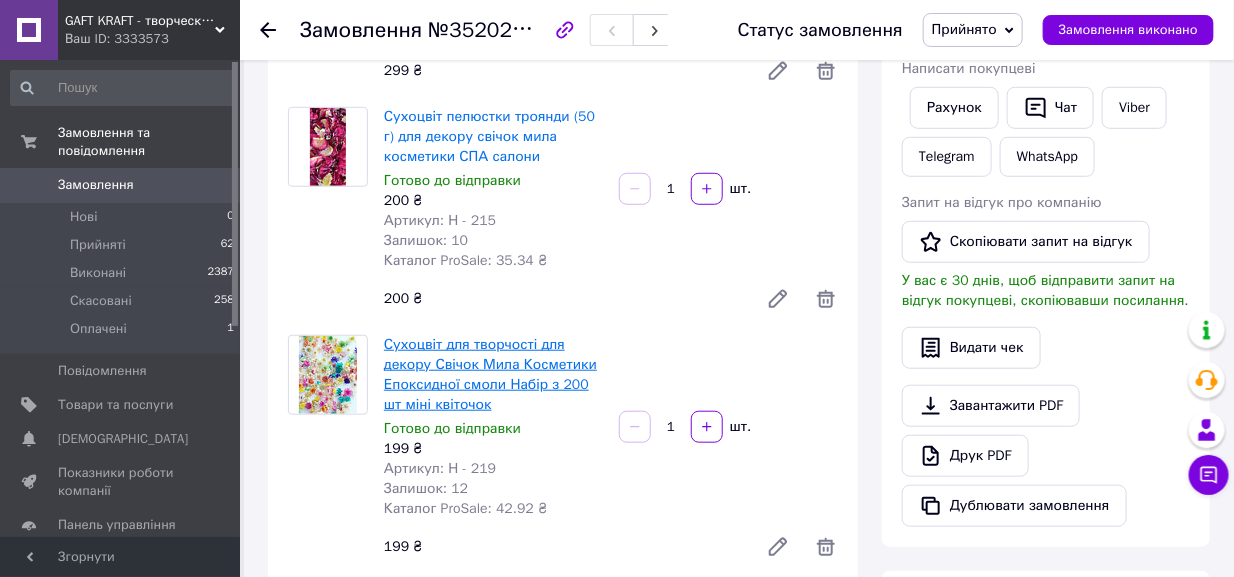 click on "Сухоцвіт для творчості для декору Свічок Мила Косметики Епоксидної смоли Набір з 200 шт міні квіточок" at bounding box center [490, 374] 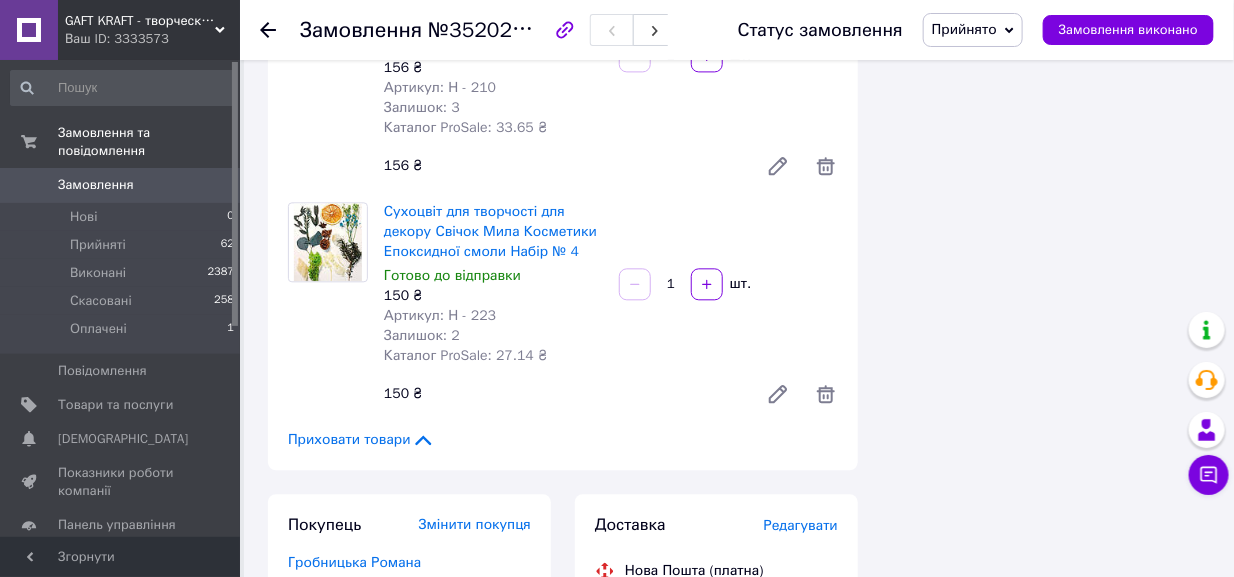 scroll, scrollTop: 1400, scrollLeft: 0, axis: vertical 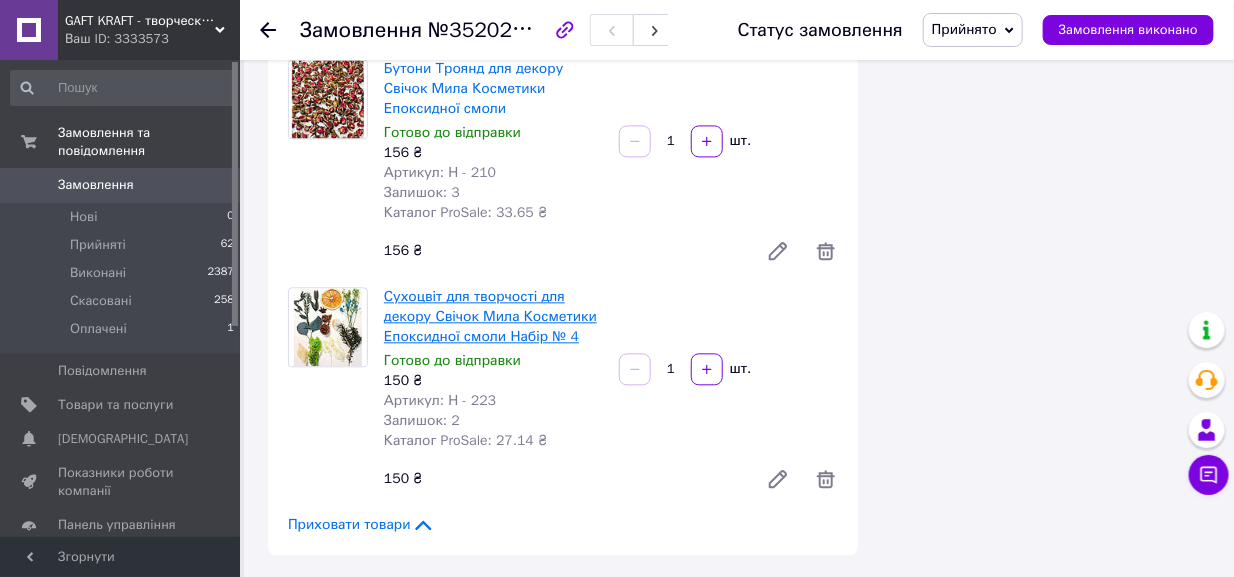 click on "Сухоцвіт для творчості для декору Свічок Мила Косметики Епоксидної смоли Набір № 4" at bounding box center [490, 316] 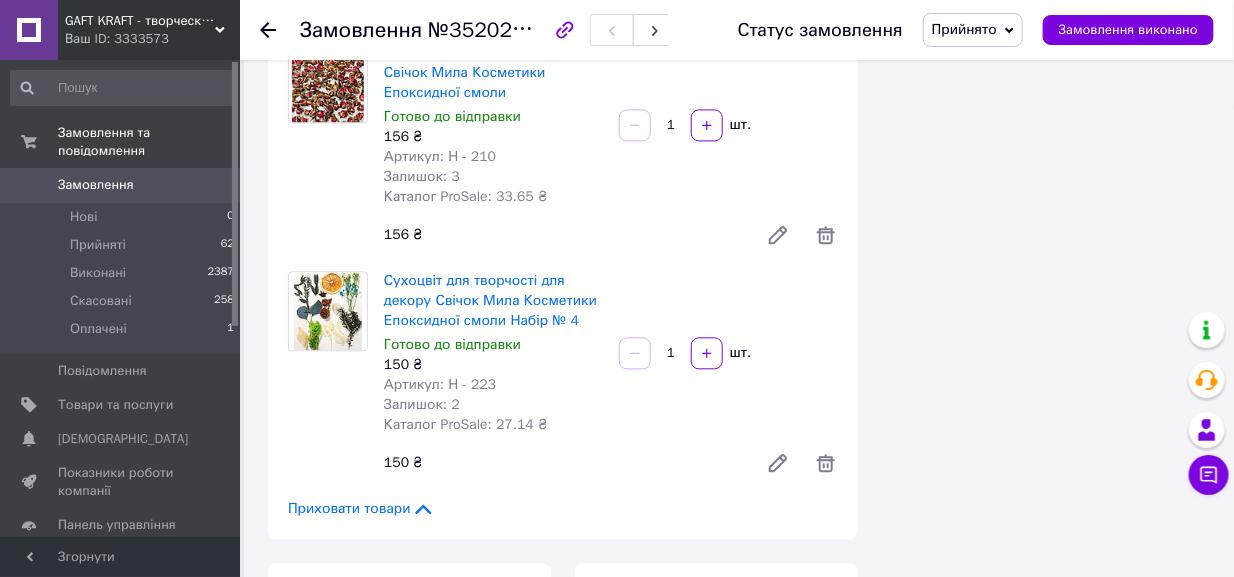 scroll, scrollTop: 1499, scrollLeft: 0, axis: vertical 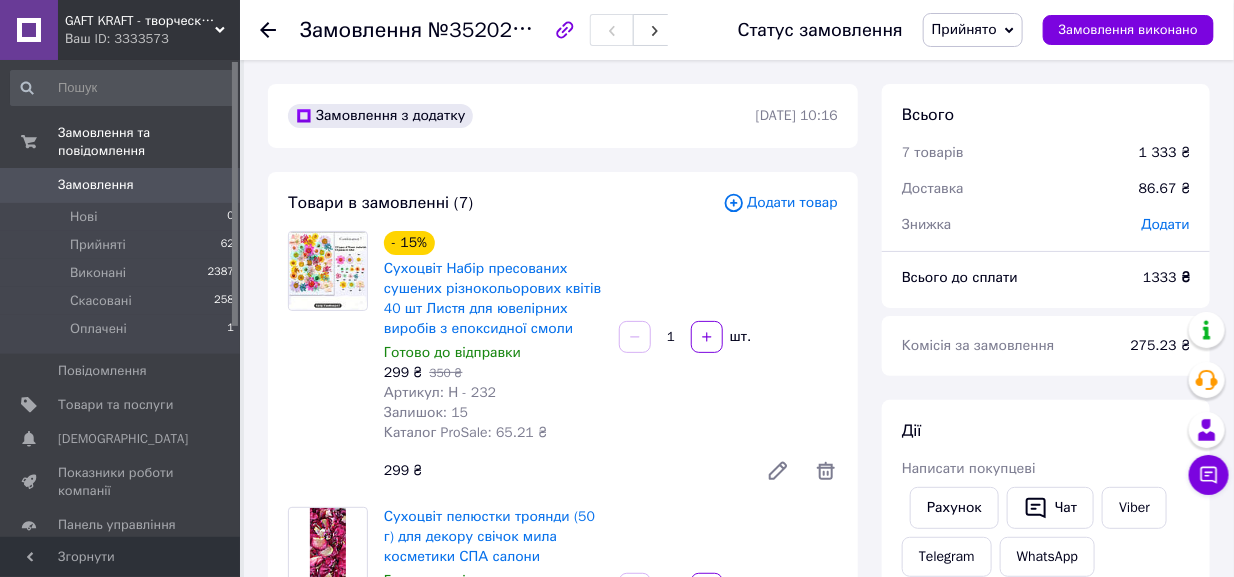 click 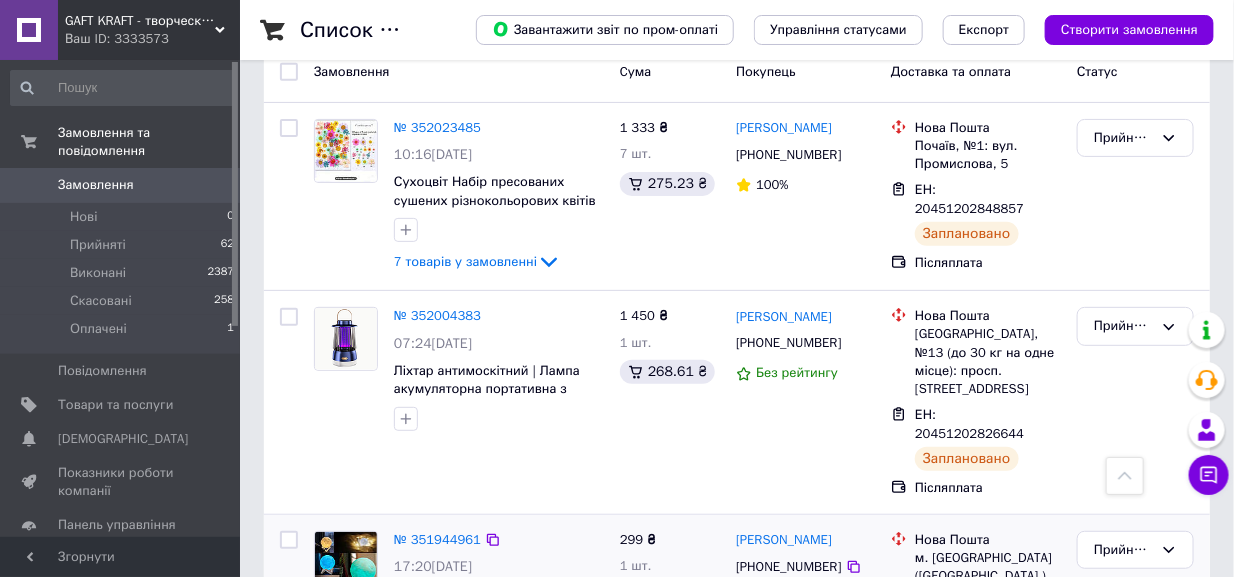scroll, scrollTop: 0, scrollLeft: 0, axis: both 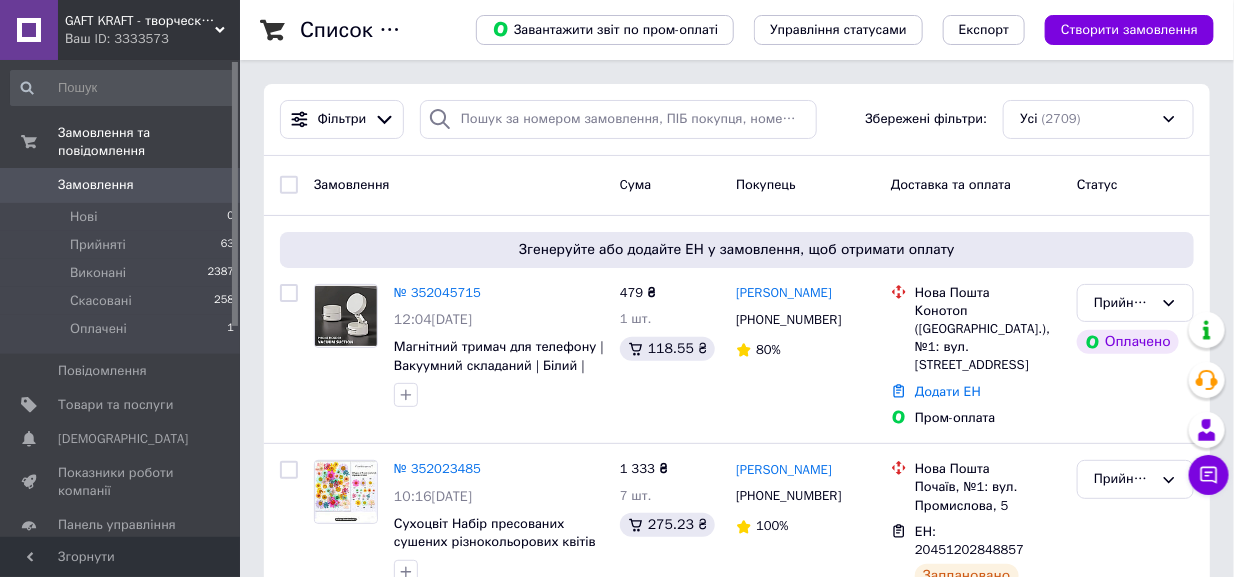 click on "№ 352045715" at bounding box center [437, 292] 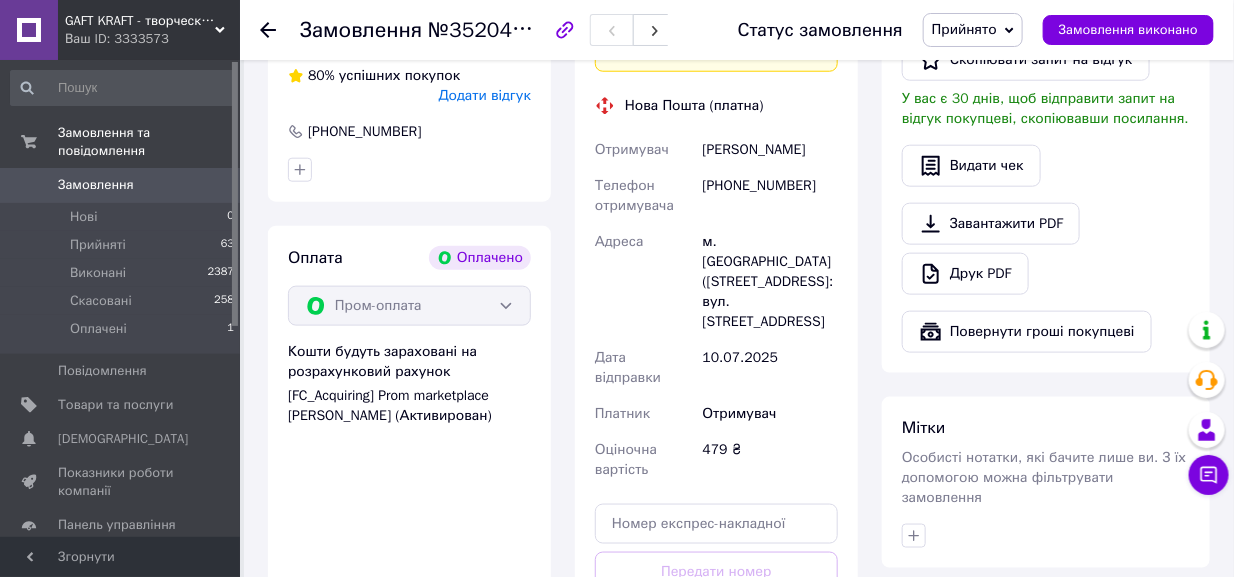 scroll, scrollTop: 699, scrollLeft: 0, axis: vertical 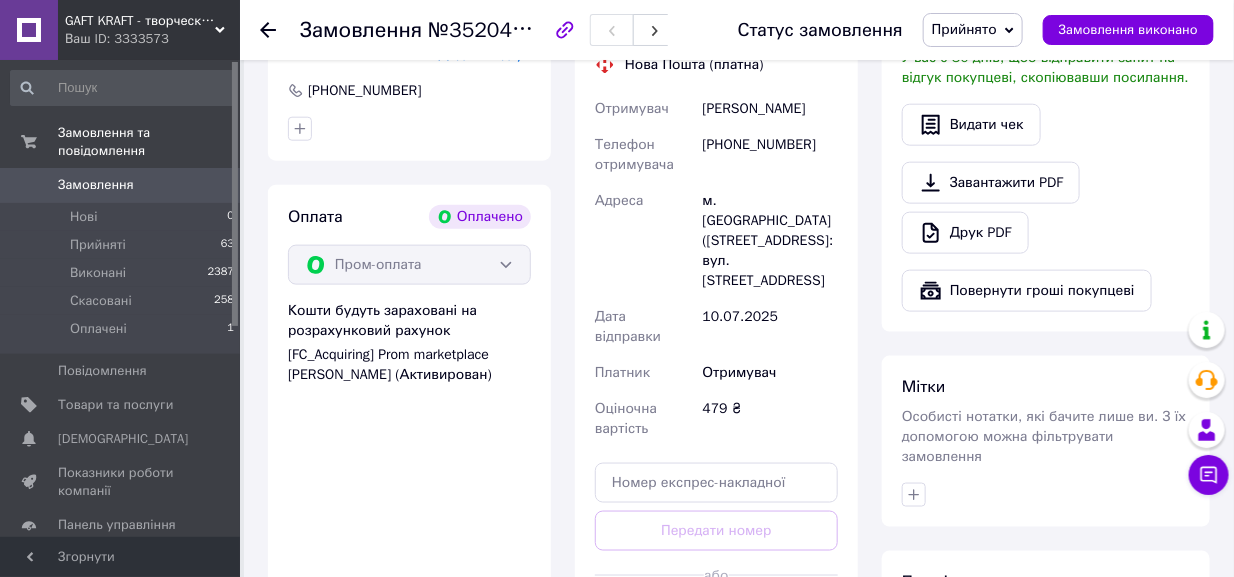 click on "Згенерувати ЕН" at bounding box center (716, 620) 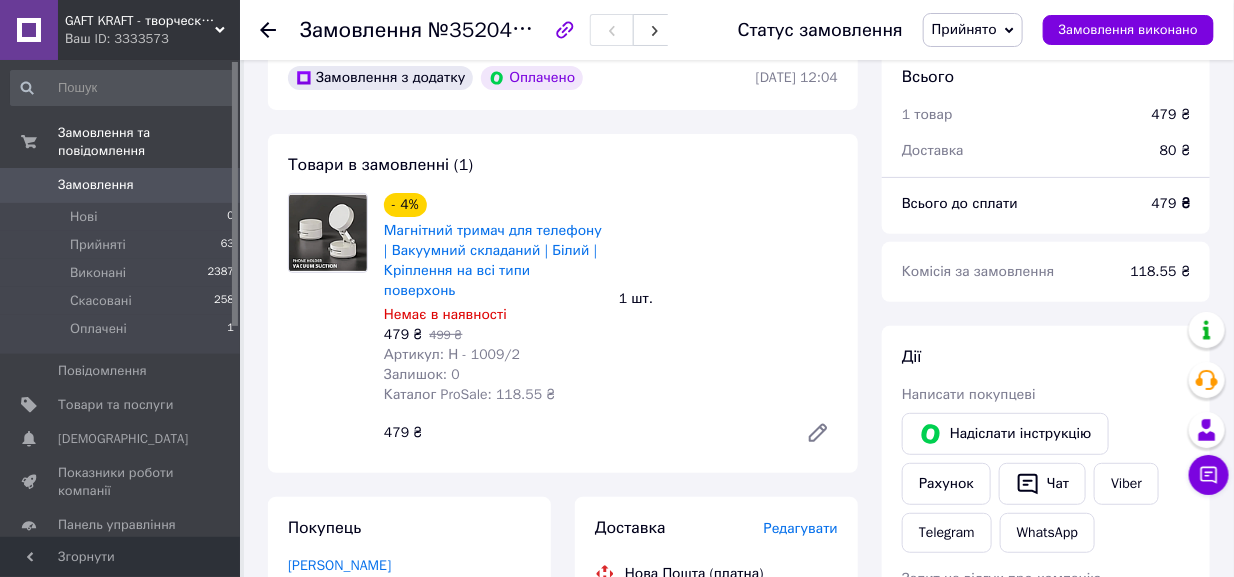 scroll, scrollTop: 0, scrollLeft: 0, axis: both 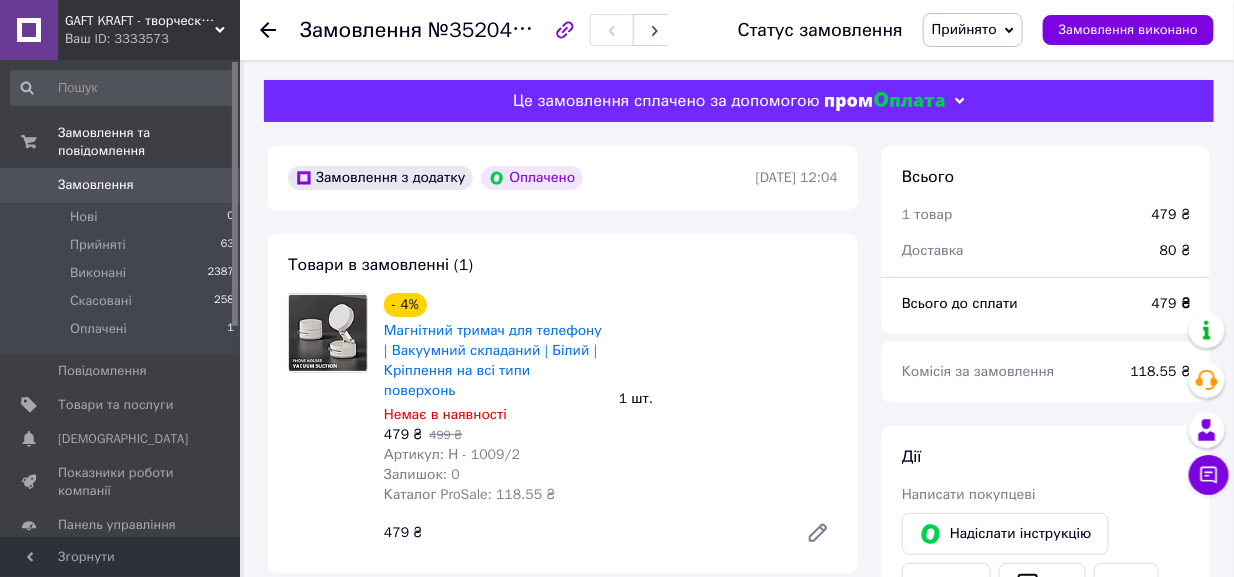 click 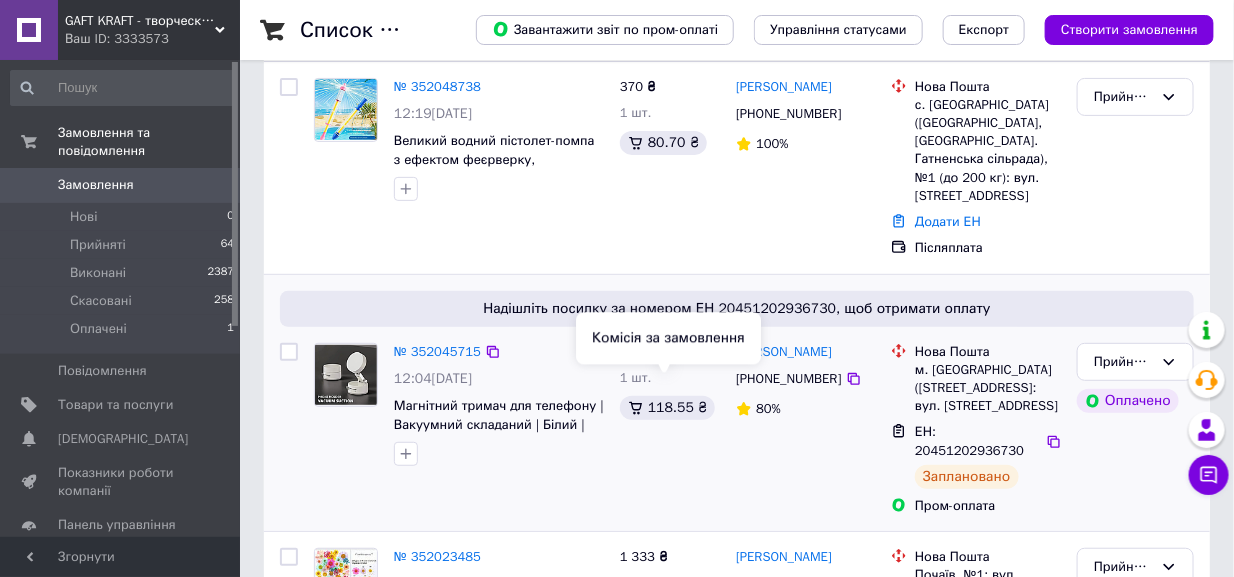 scroll, scrollTop: 0, scrollLeft: 0, axis: both 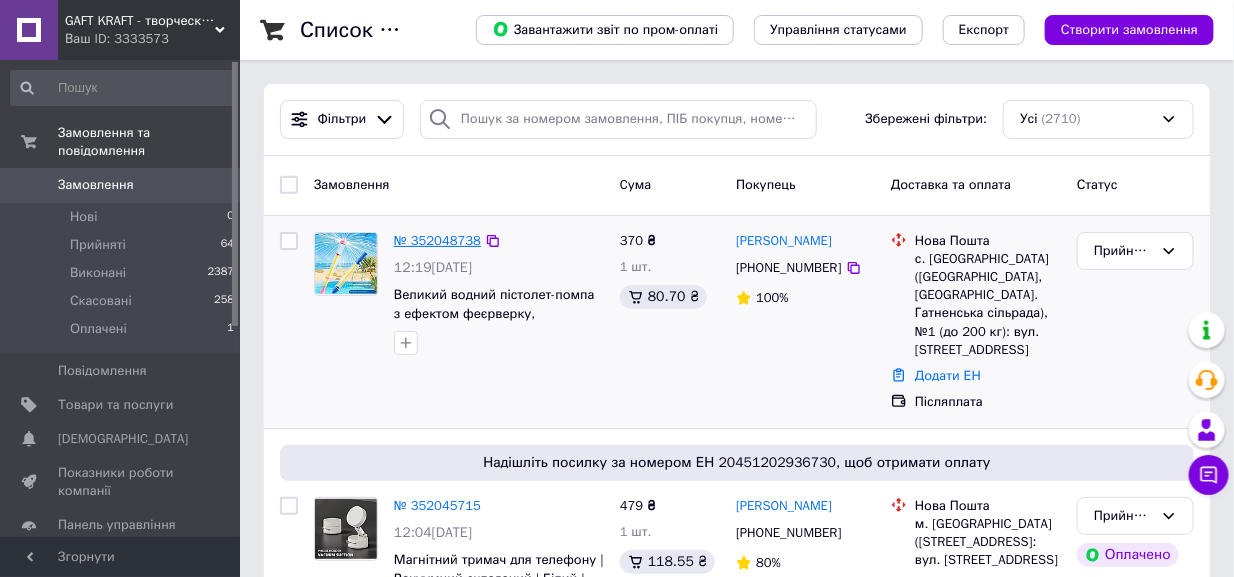 click on "№ 352048738" at bounding box center (437, 240) 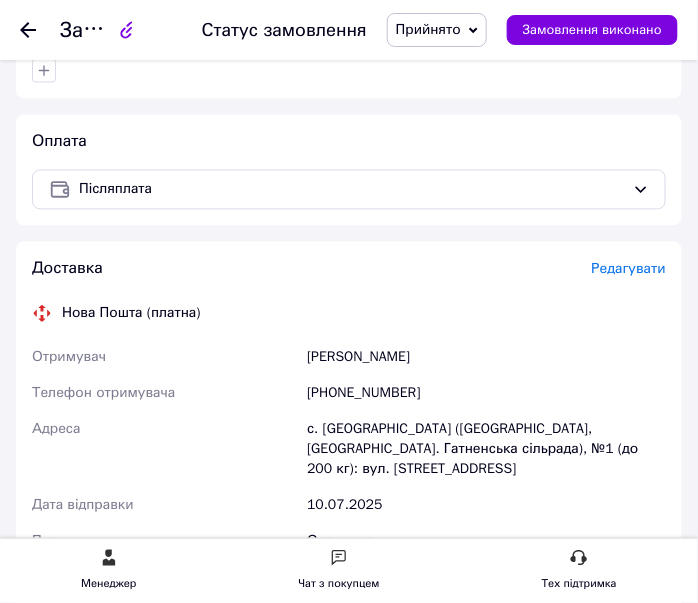 scroll, scrollTop: 699, scrollLeft: 0, axis: vertical 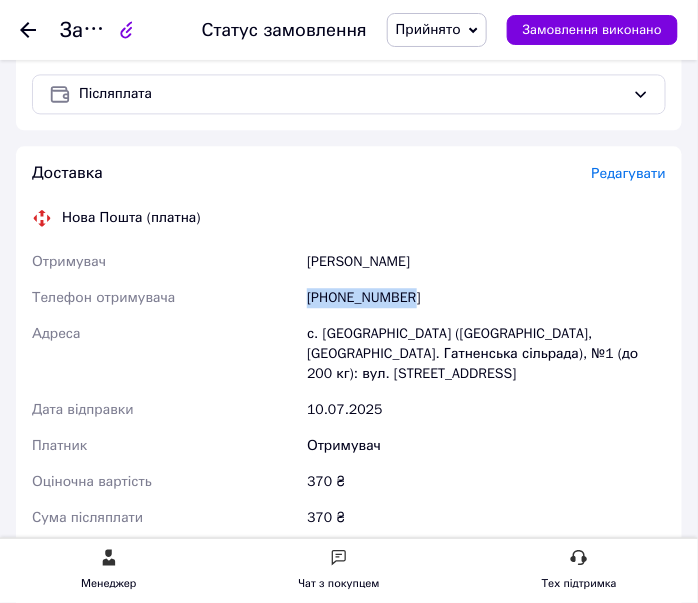 drag, startPoint x: 310, startPoint y: 275, endPoint x: 443, endPoint y: 265, distance: 133.37541 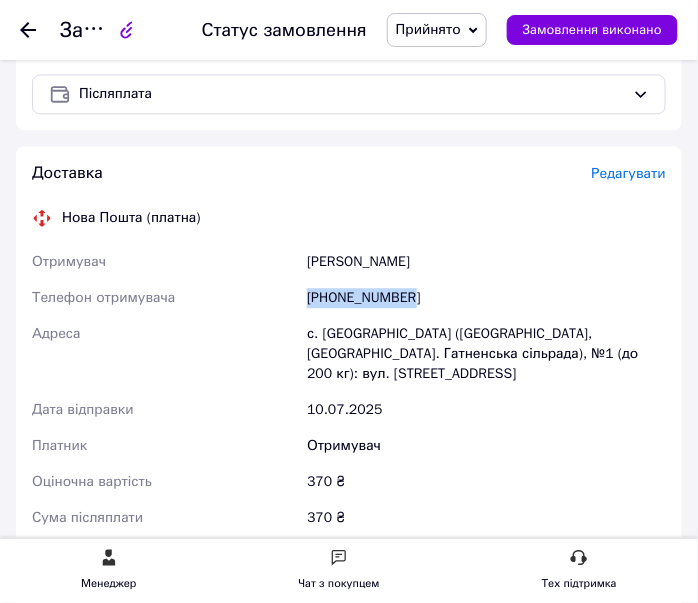 copy on "+380997344857" 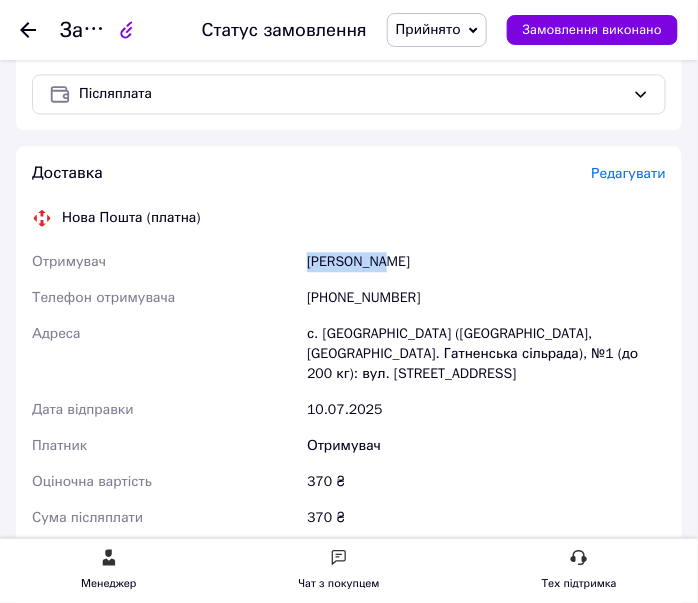 drag, startPoint x: 304, startPoint y: 236, endPoint x: 381, endPoint y: 239, distance: 77.05842 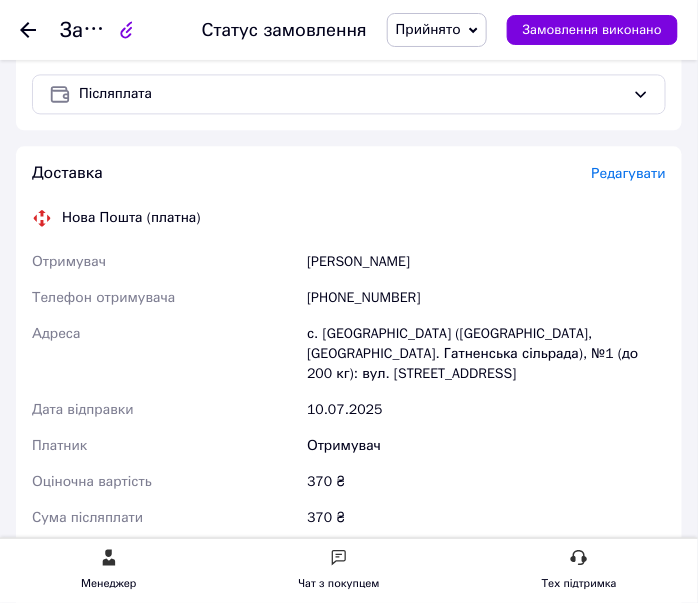 click on "Бондаренко Анна" at bounding box center (486, 262) 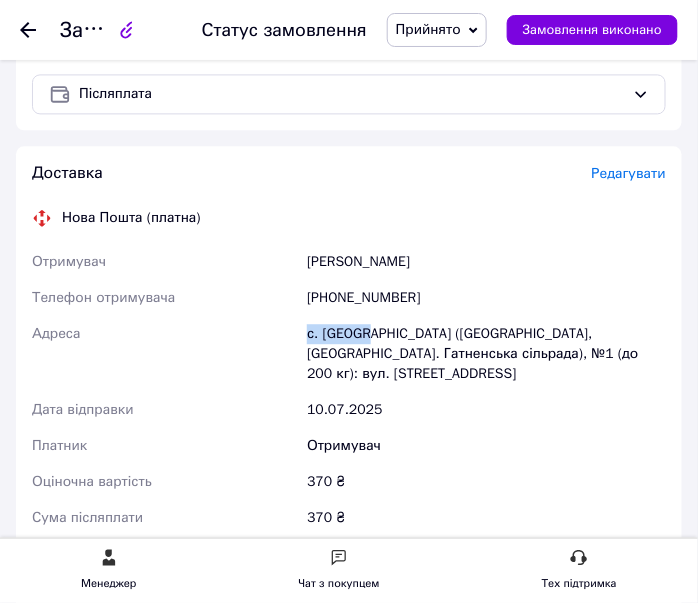 drag, startPoint x: 305, startPoint y: 307, endPoint x: 367, endPoint y: 309, distance: 62.03225 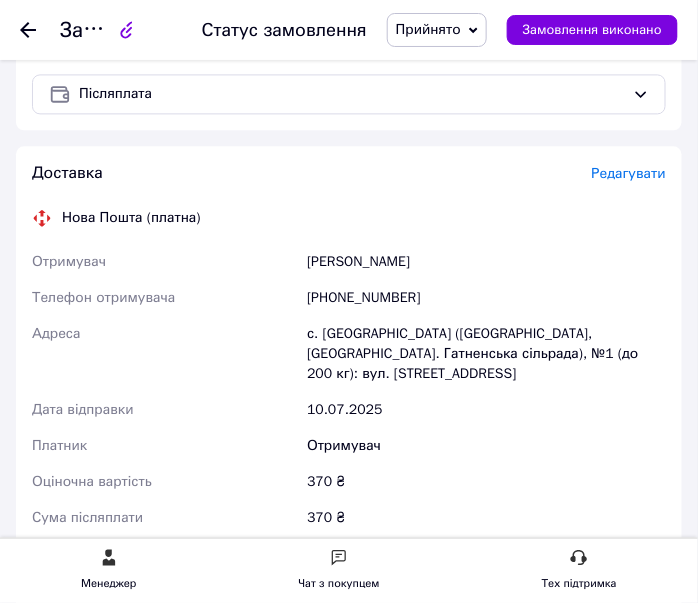 click on "Отримувач" at bounding box center (486, 446) 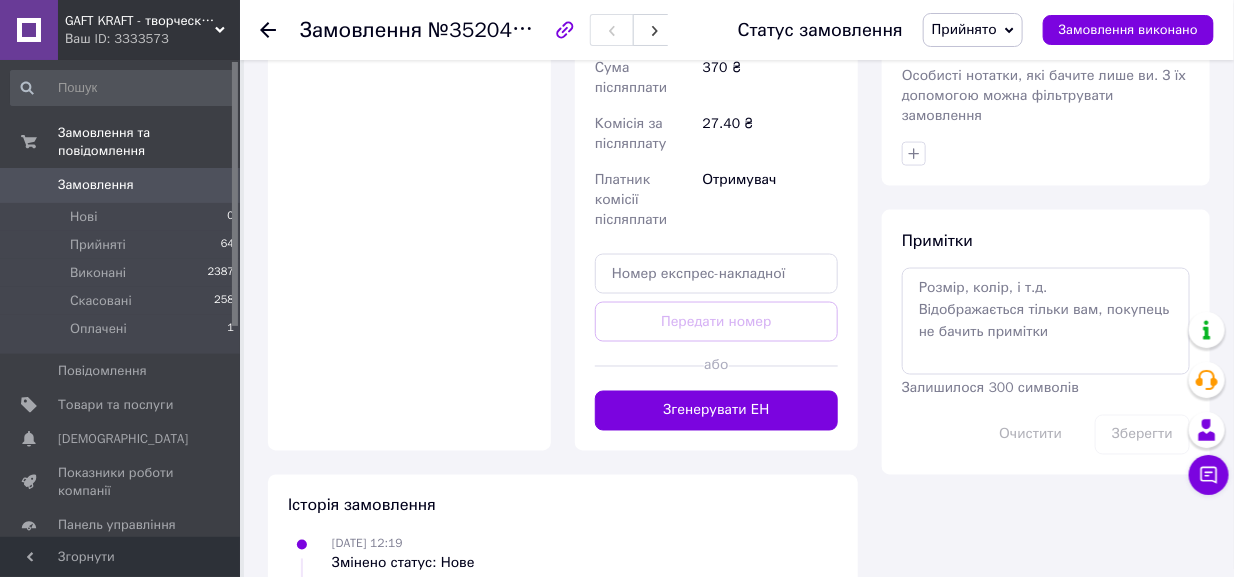scroll, scrollTop: 961, scrollLeft: 0, axis: vertical 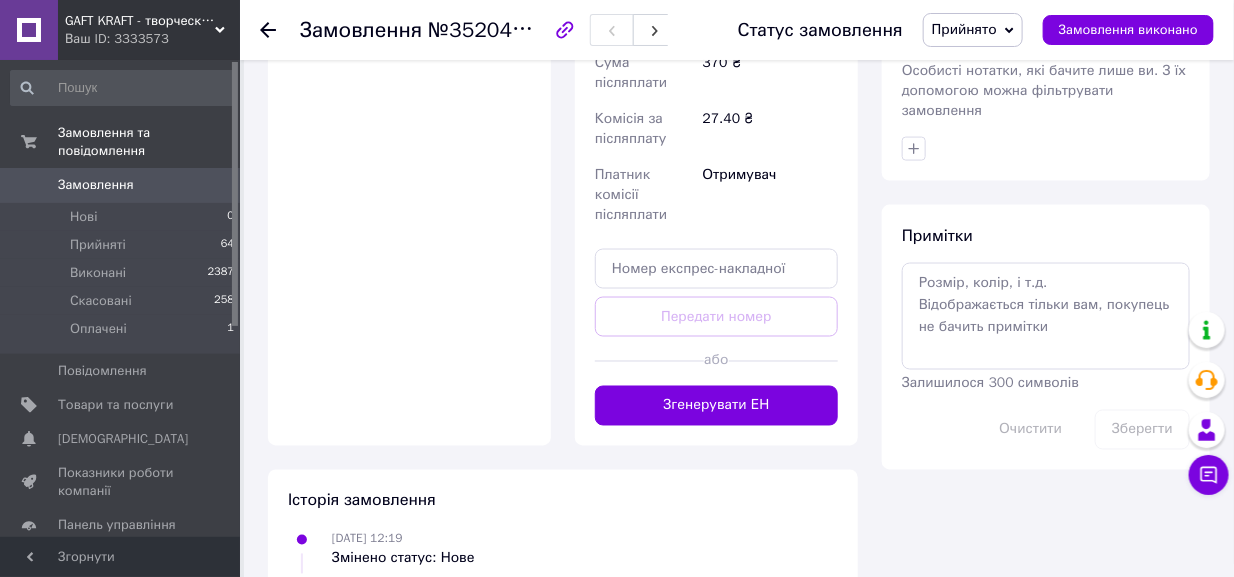 click on "Оплата Післяплата" at bounding box center (409, 147) 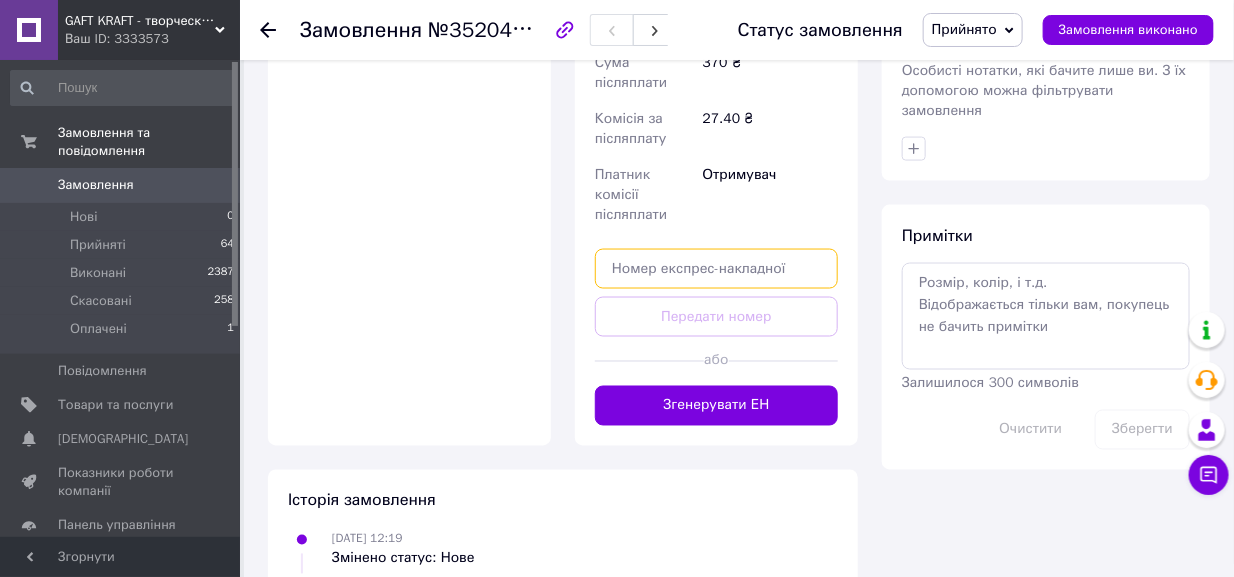 click at bounding box center (716, 269) 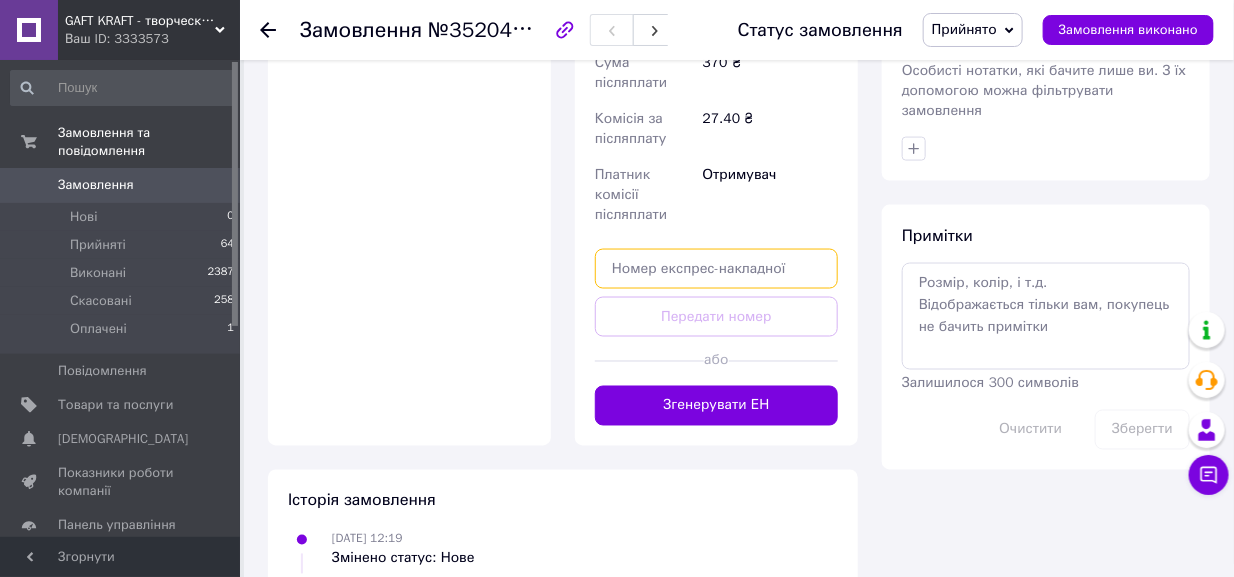 paste on "20451202950713" 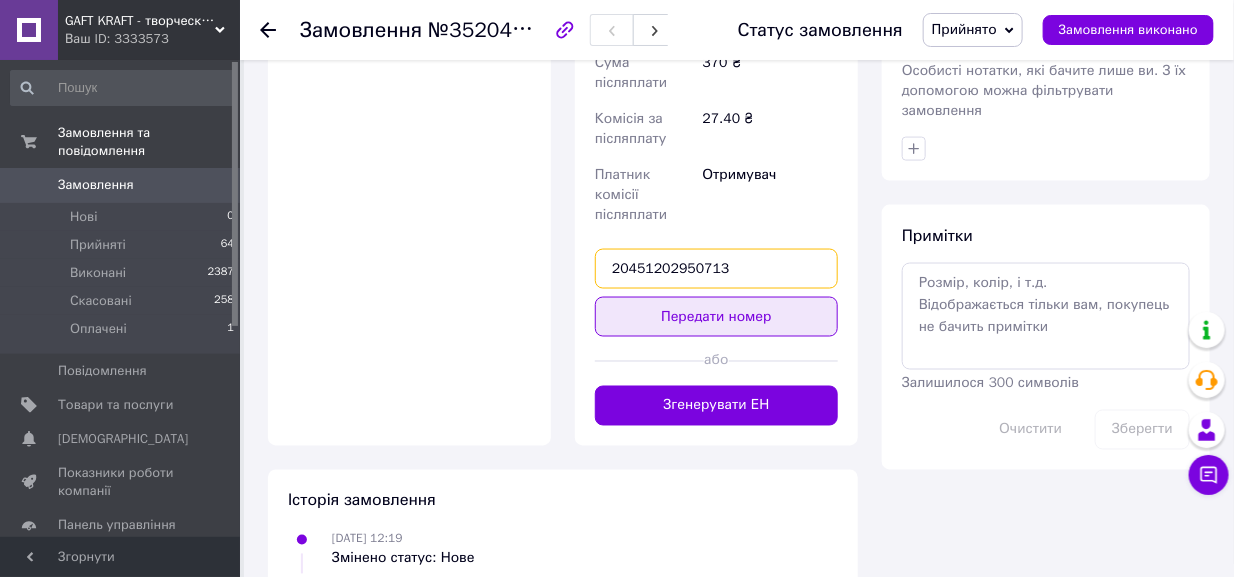 type on "20451202950713" 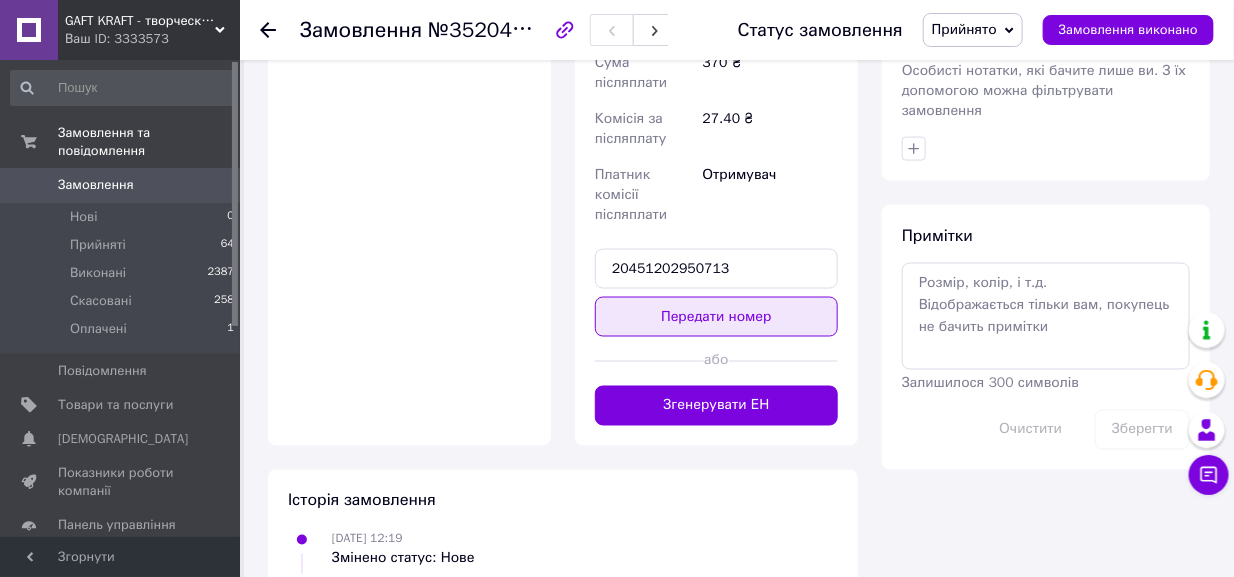click on "Передати номер" at bounding box center (716, 317) 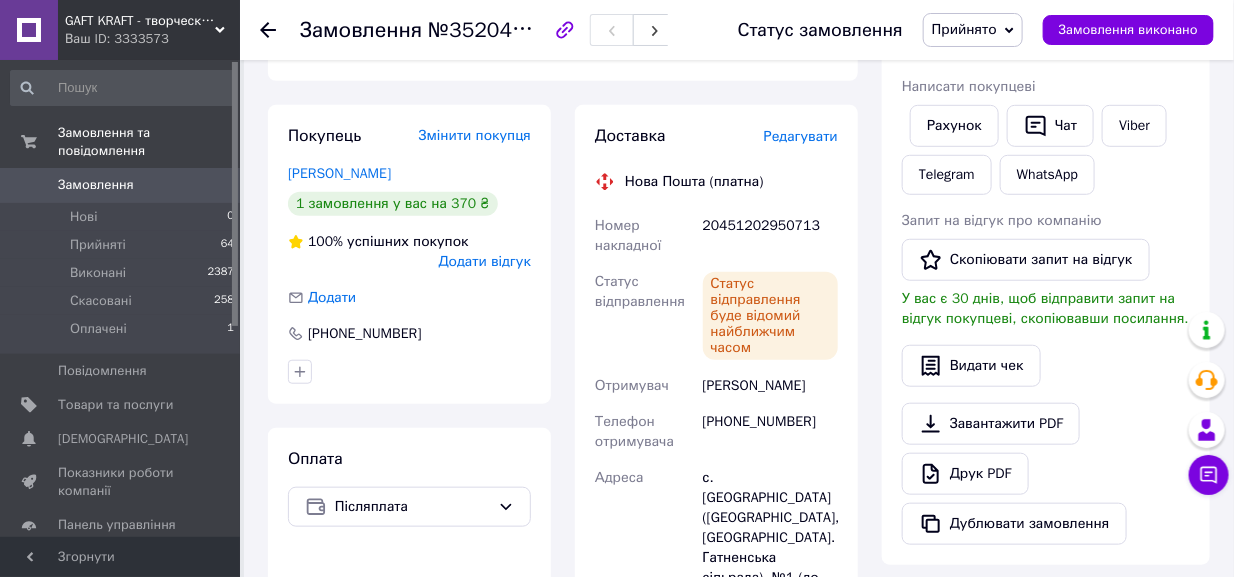 scroll, scrollTop: 351, scrollLeft: 0, axis: vertical 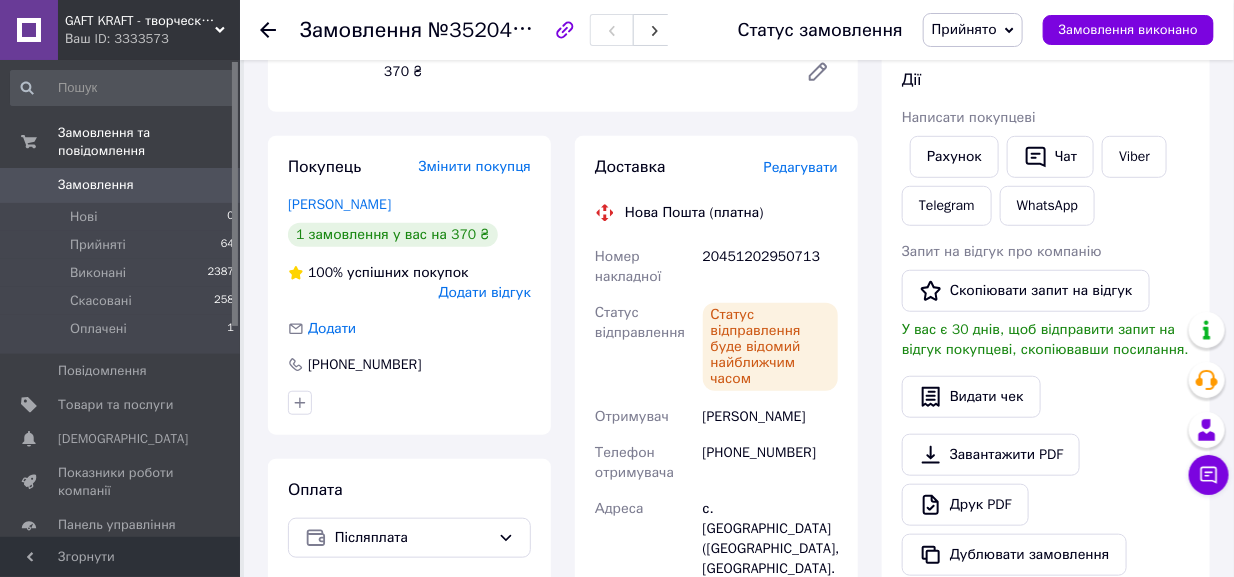 click 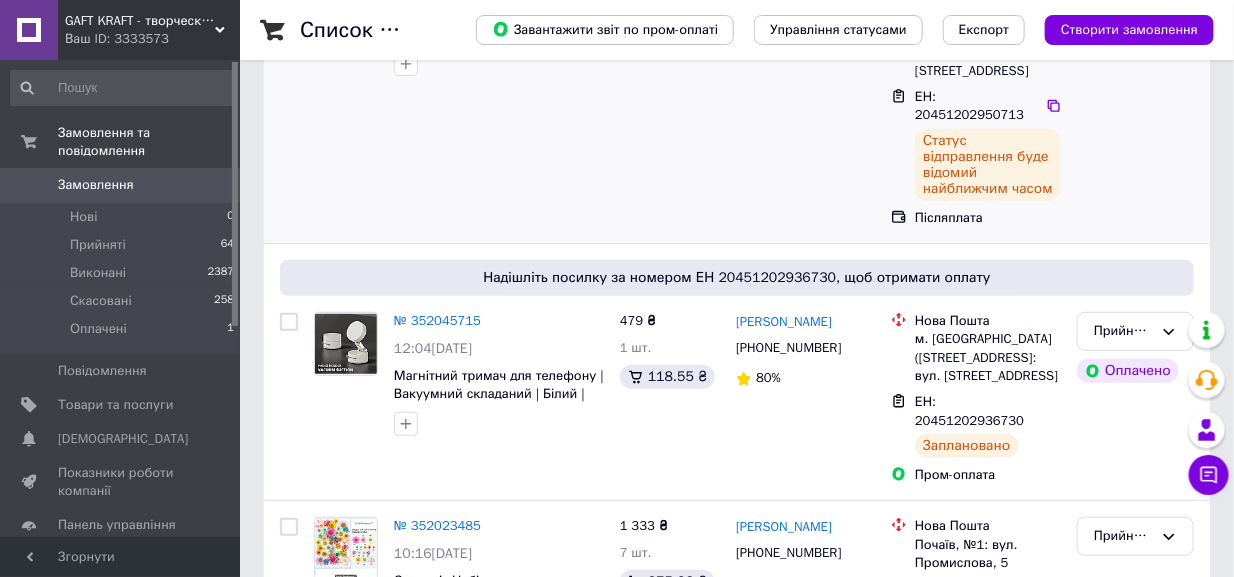 scroll, scrollTop: 299, scrollLeft: 0, axis: vertical 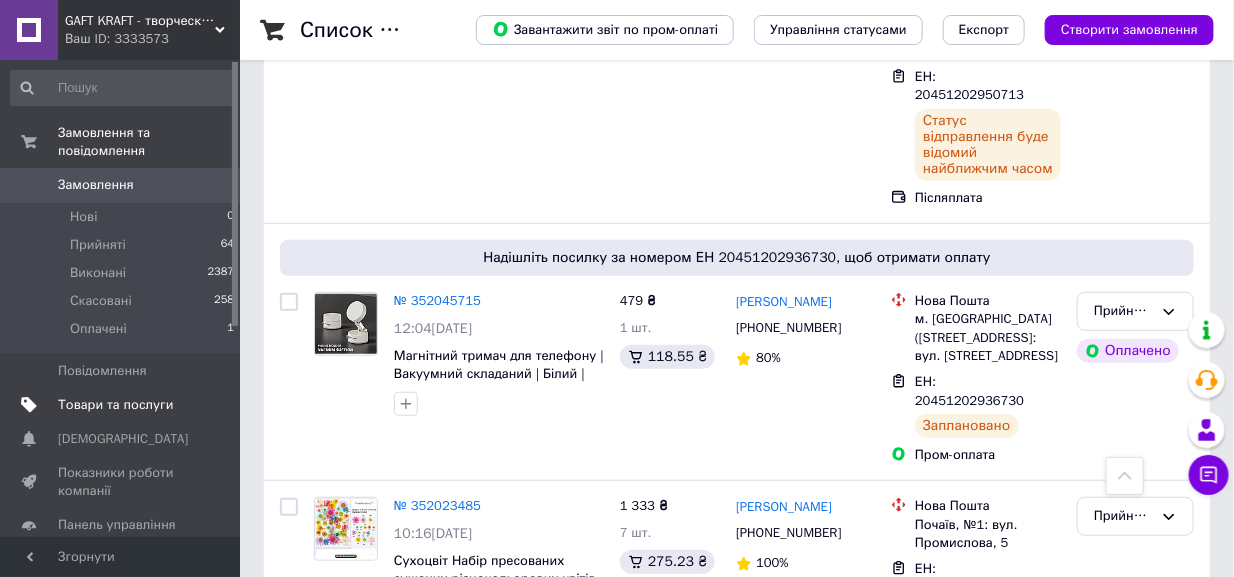 click on "Товари та послуги" at bounding box center (115, 405) 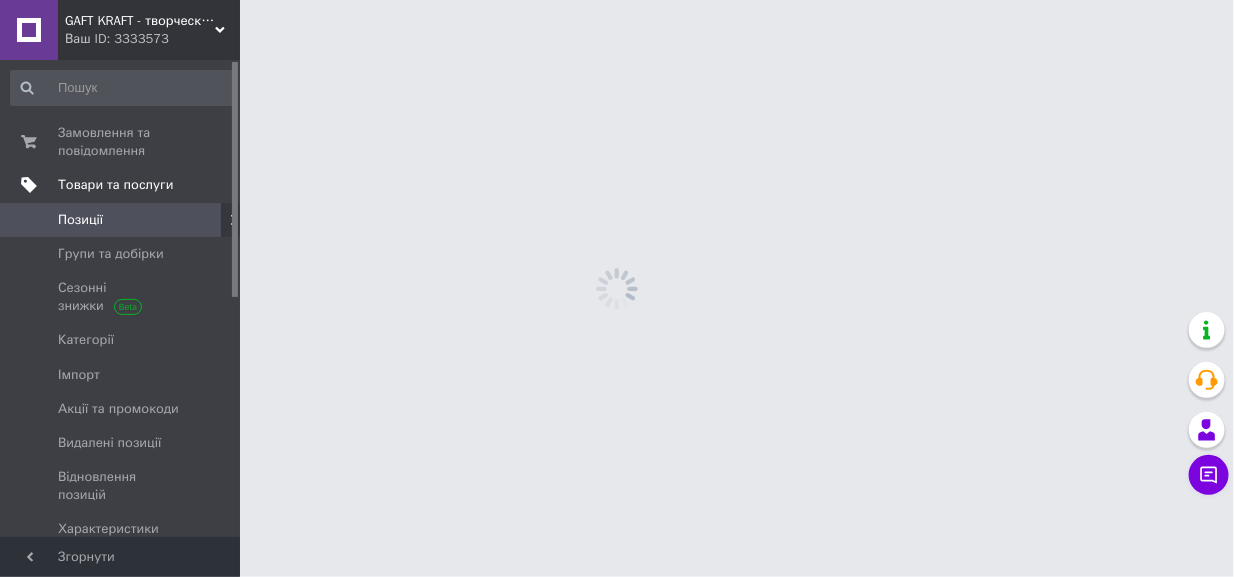scroll, scrollTop: 0, scrollLeft: 0, axis: both 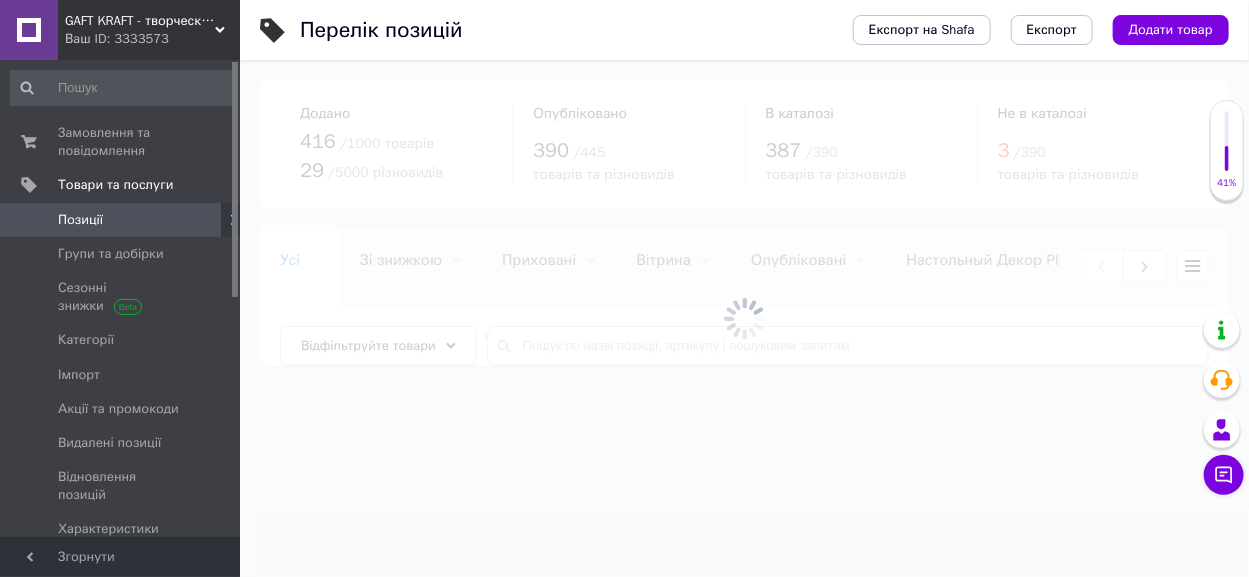 click at bounding box center (744, 318) 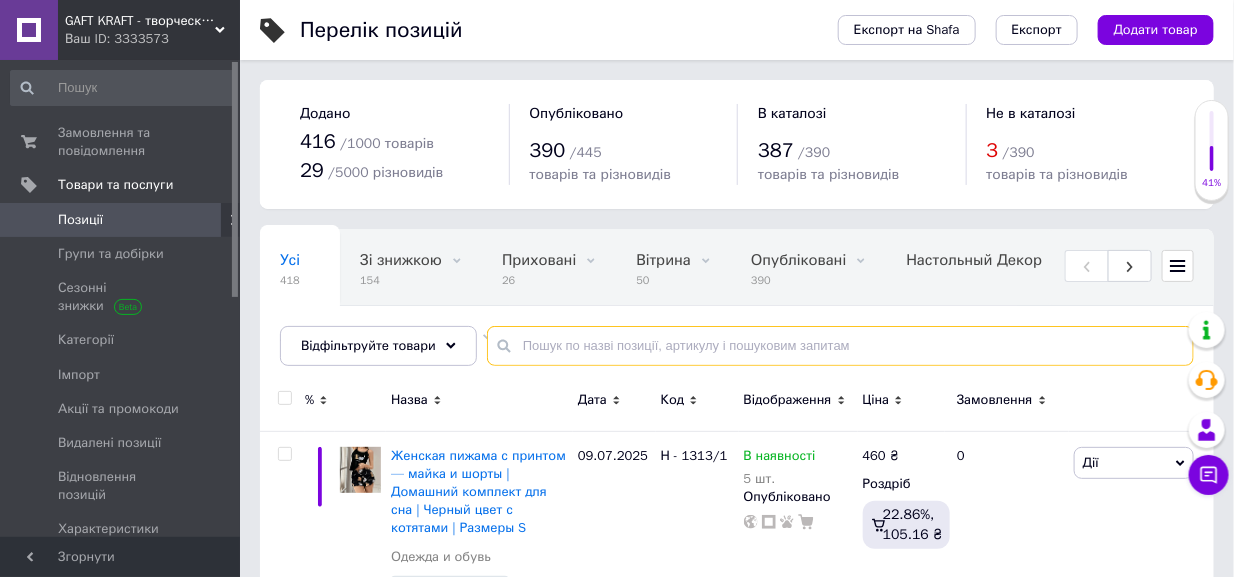 click at bounding box center (840, 346) 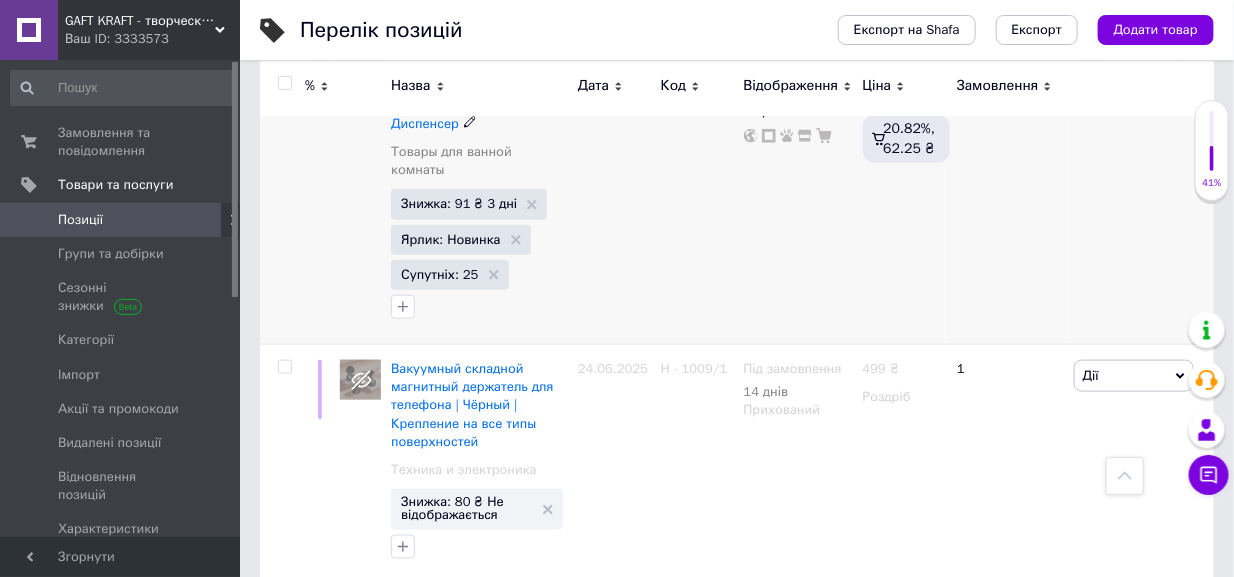 scroll, scrollTop: 800, scrollLeft: 0, axis: vertical 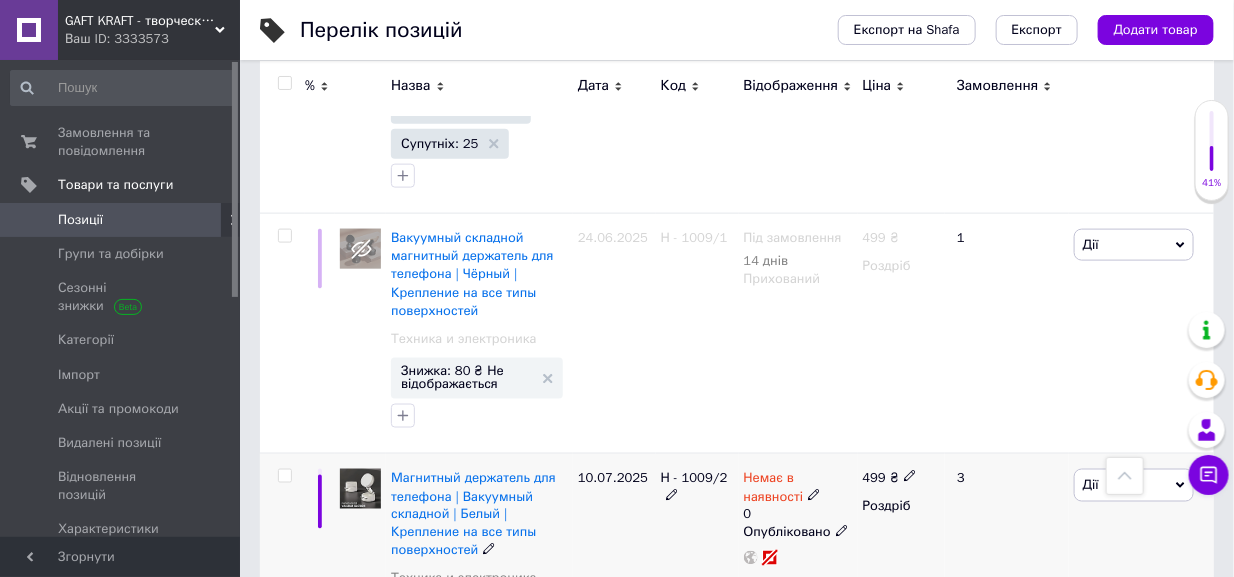 type on "тримач" 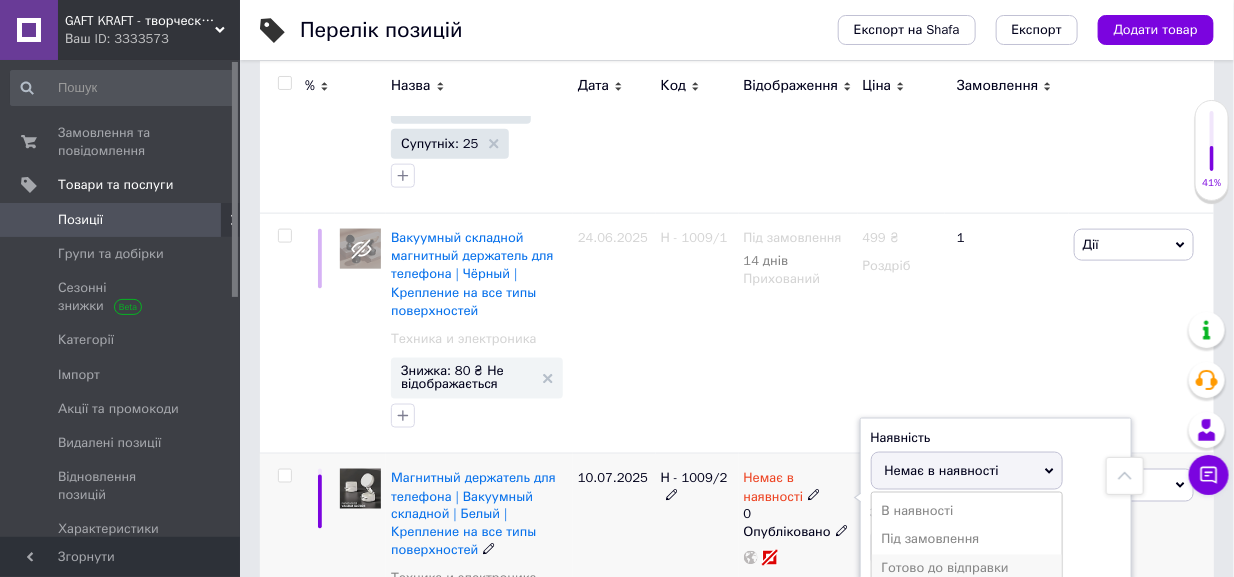 click on "Готово до відправки" at bounding box center (967, 569) 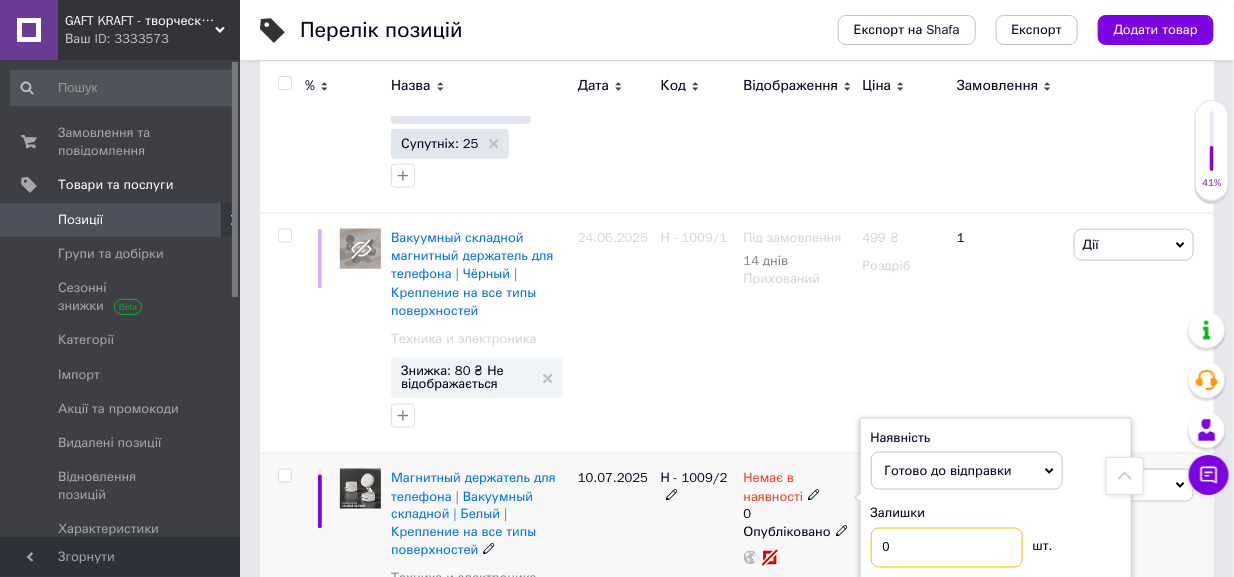 click on "0" at bounding box center (947, 548) 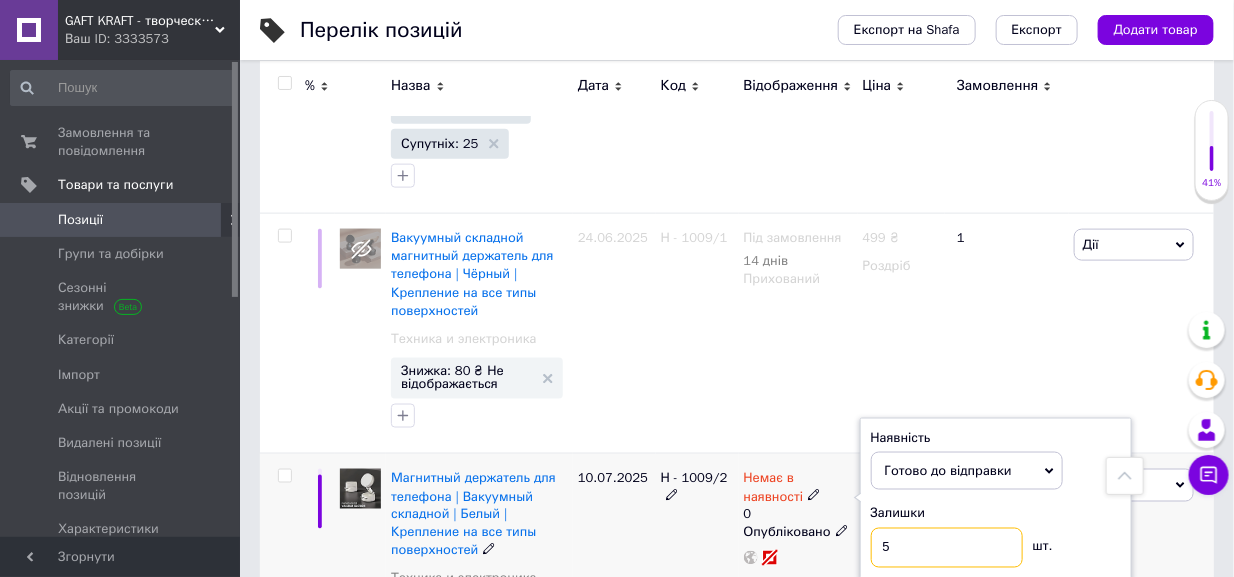 type on "5" 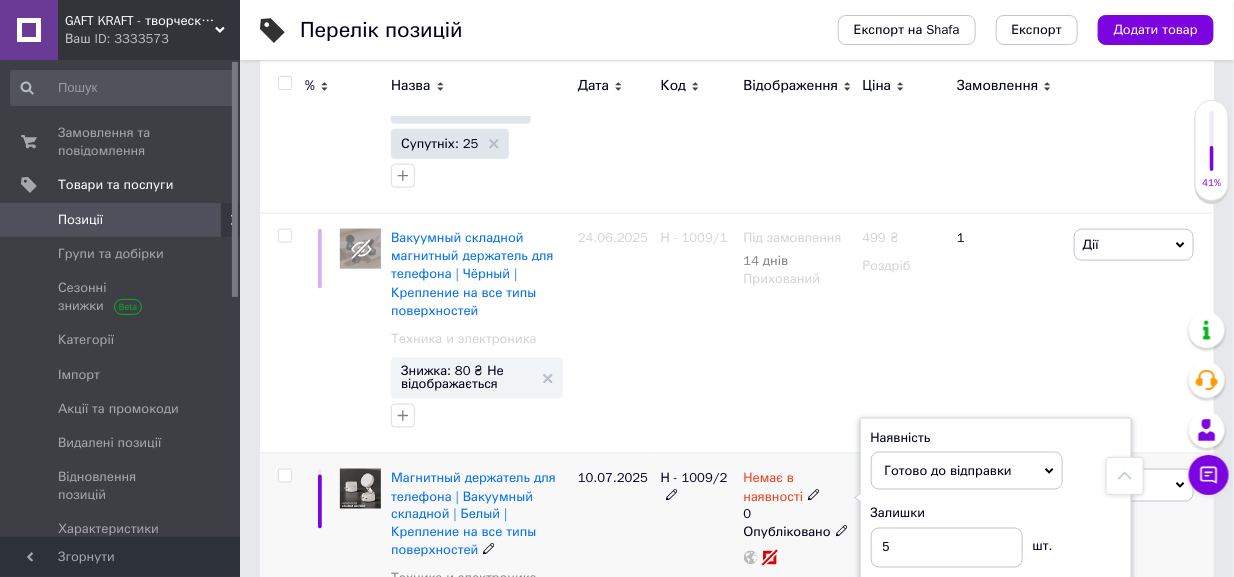 click on "10.07.2025" at bounding box center (614, 591) 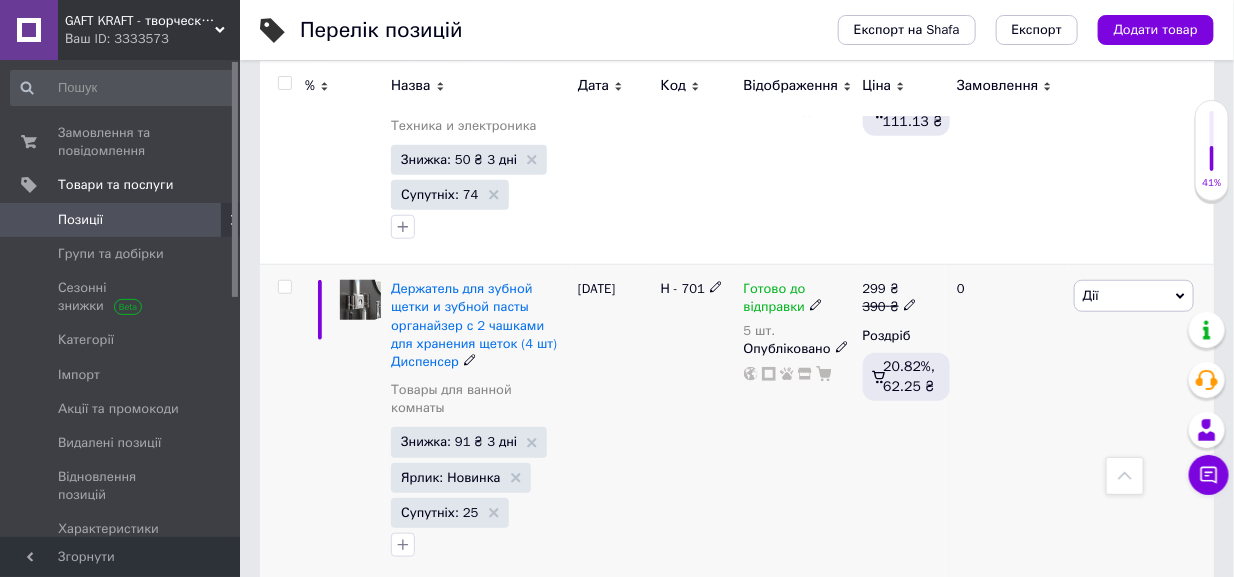 scroll, scrollTop: 631, scrollLeft: 0, axis: vertical 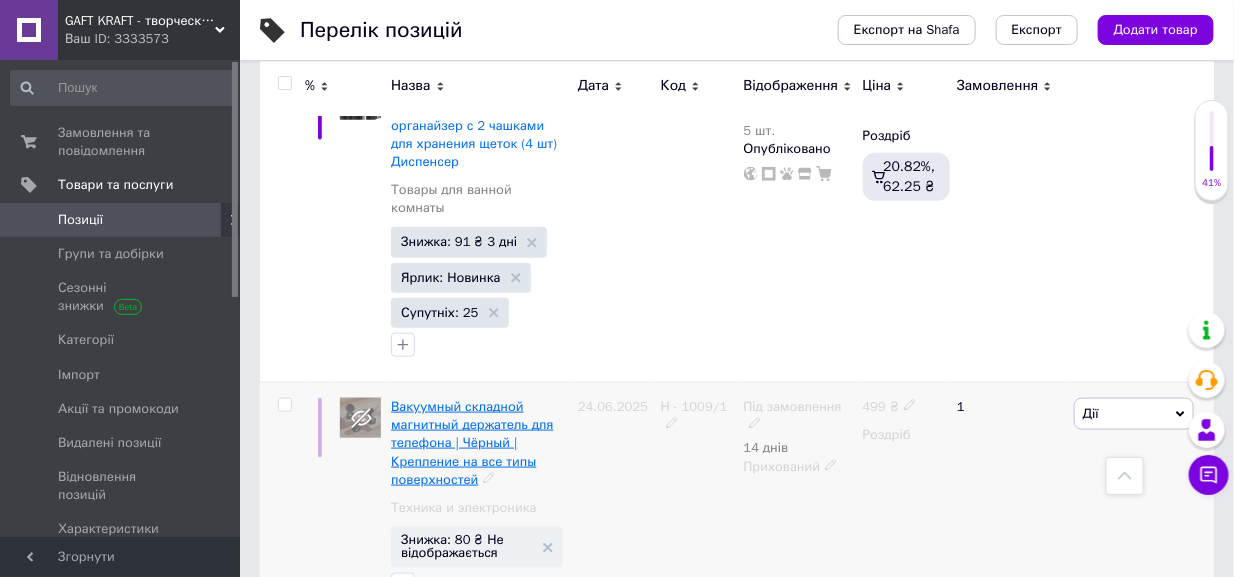 click on "Вакуумный складной магнитный держатель для телефона | Чёрный | Крепление на все типы поверхностей" at bounding box center [472, 443] 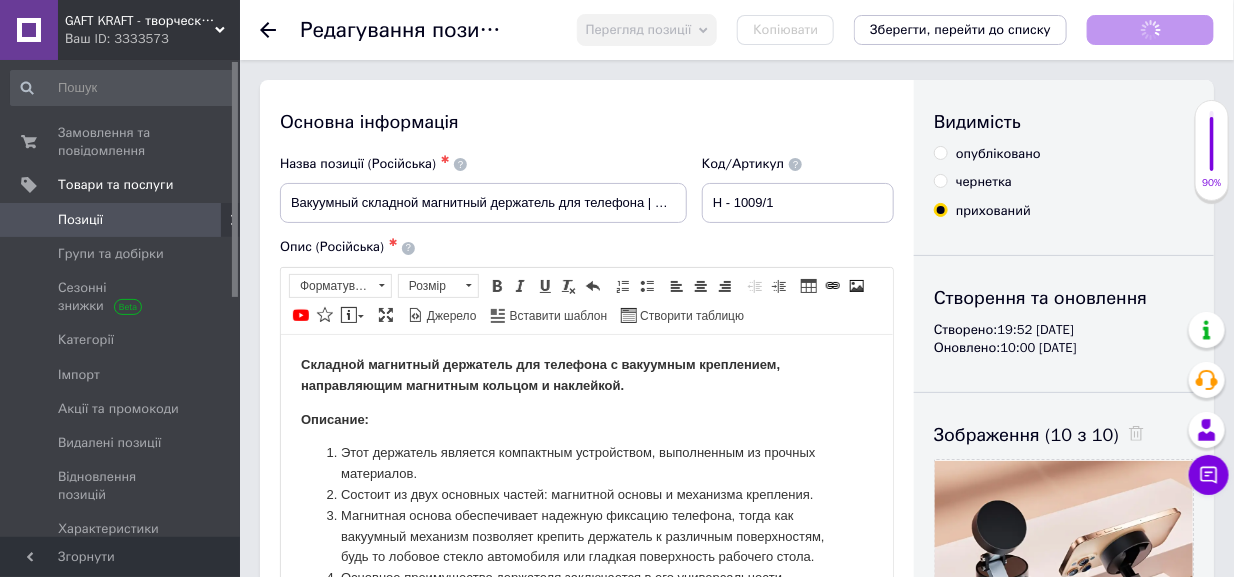 scroll, scrollTop: 0, scrollLeft: 0, axis: both 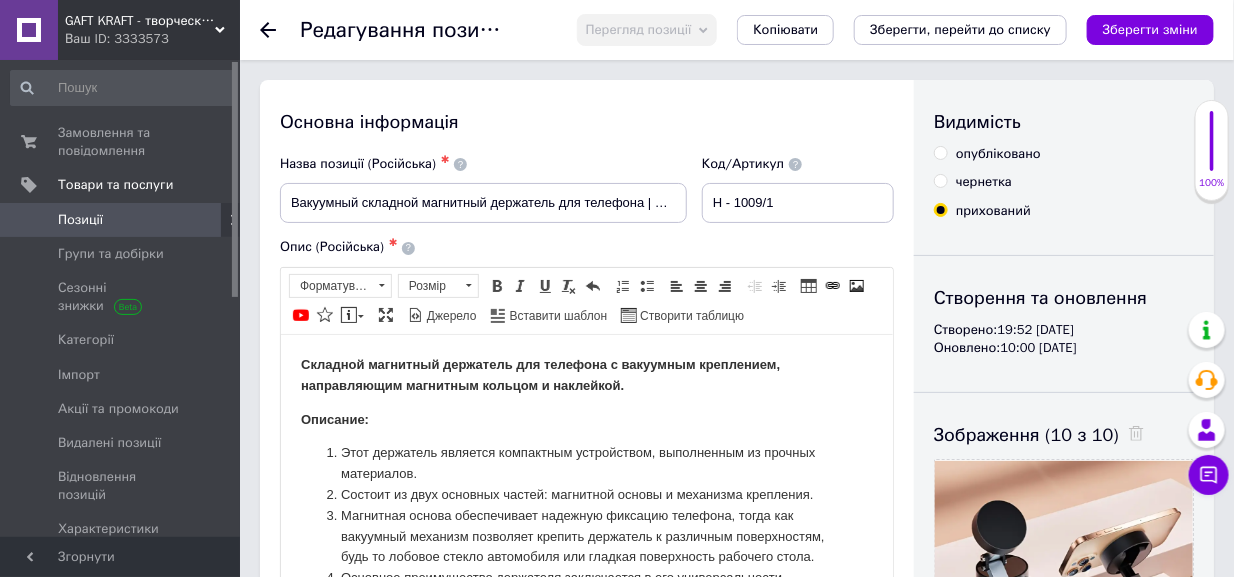 click on "опубліковано" at bounding box center [940, 152] 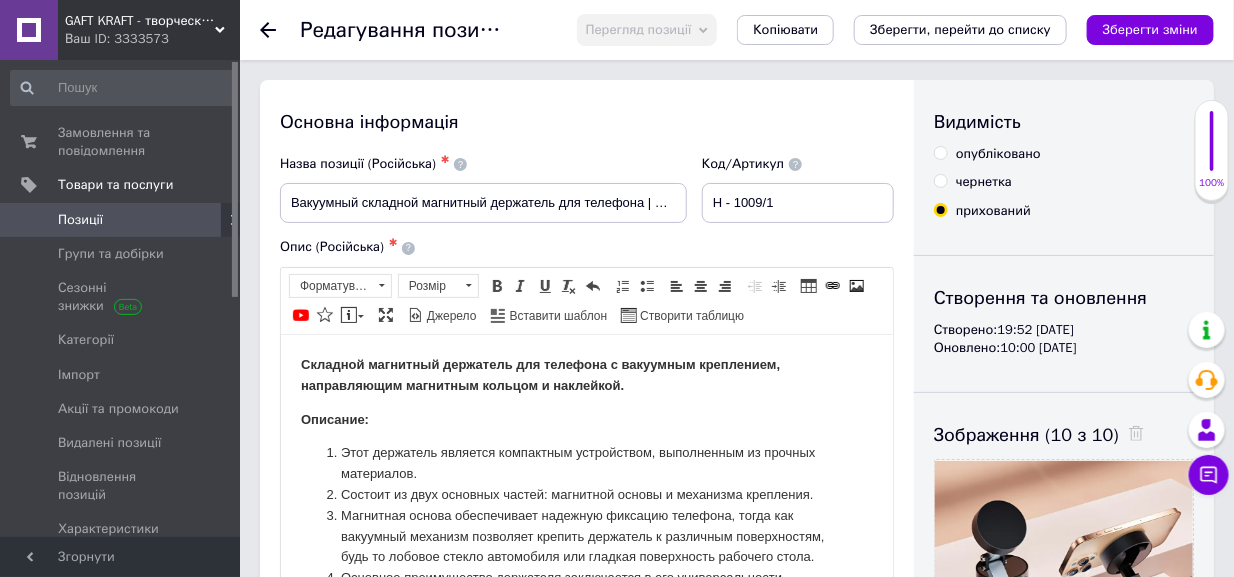 radio on "true" 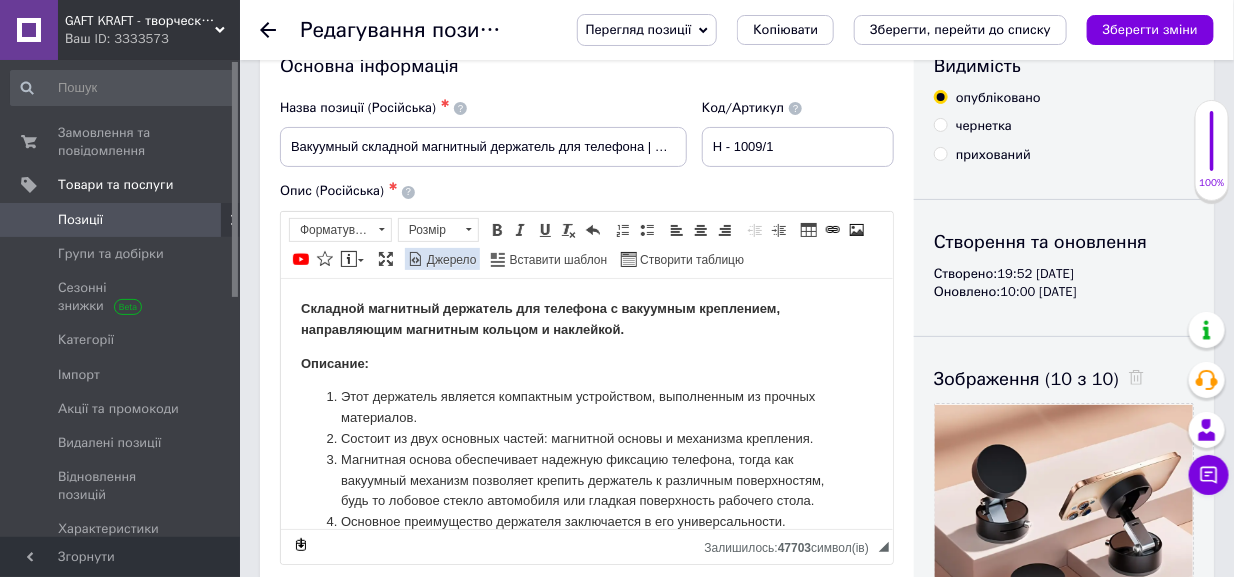 scroll, scrollTop: 100, scrollLeft: 0, axis: vertical 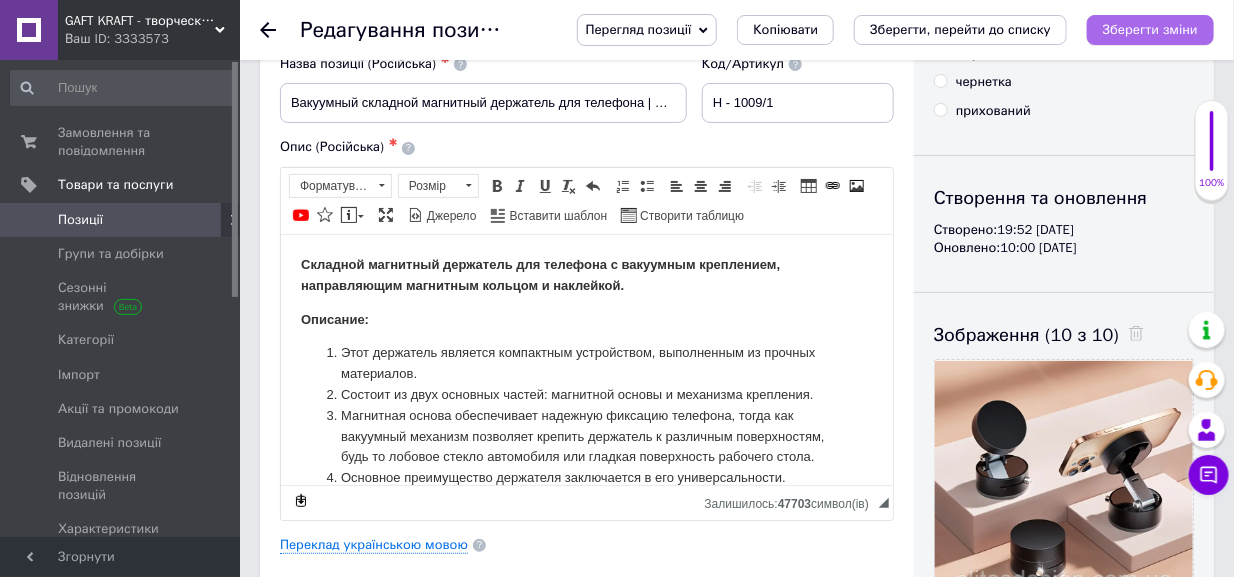 click on "Зберегти зміни" at bounding box center [1150, 29] 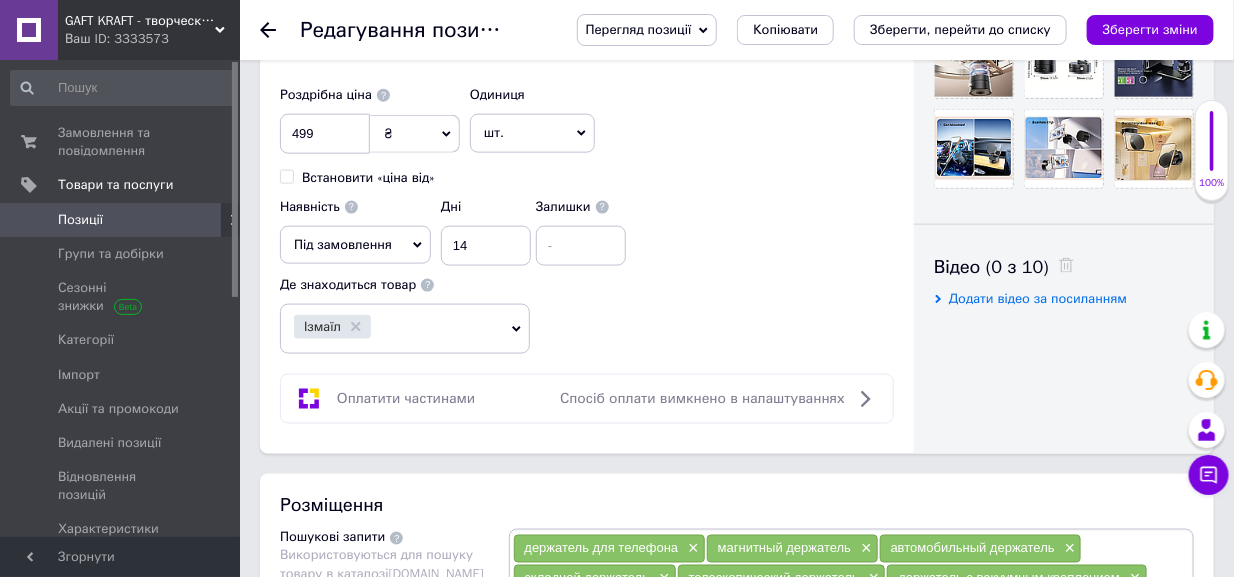 scroll, scrollTop: 800, scrollLeft: 0, axis: vertical 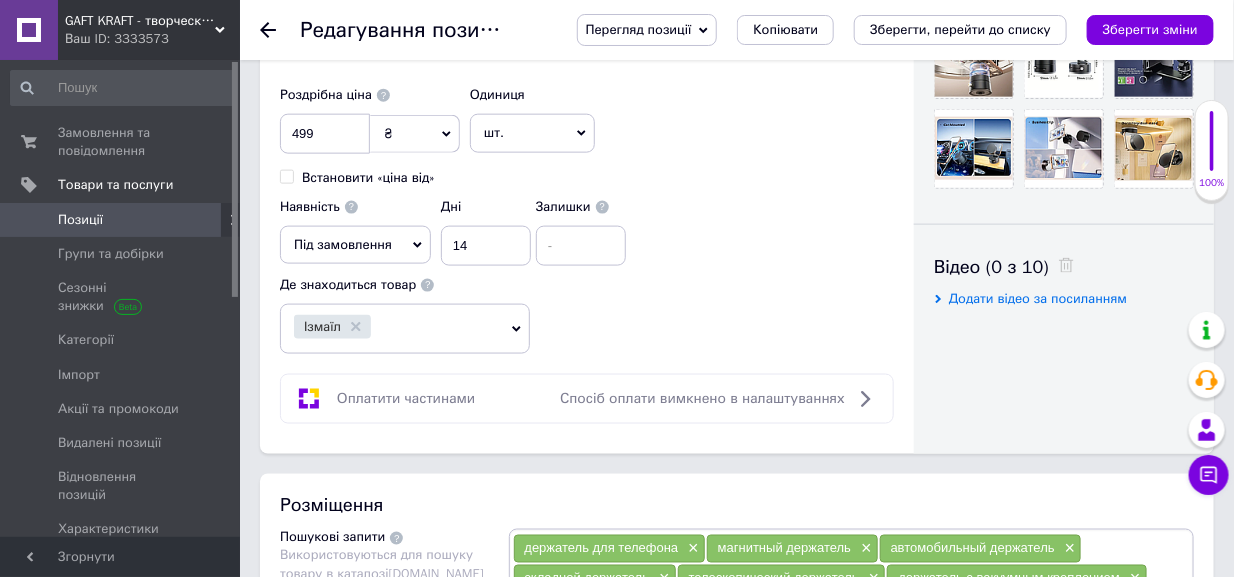 click 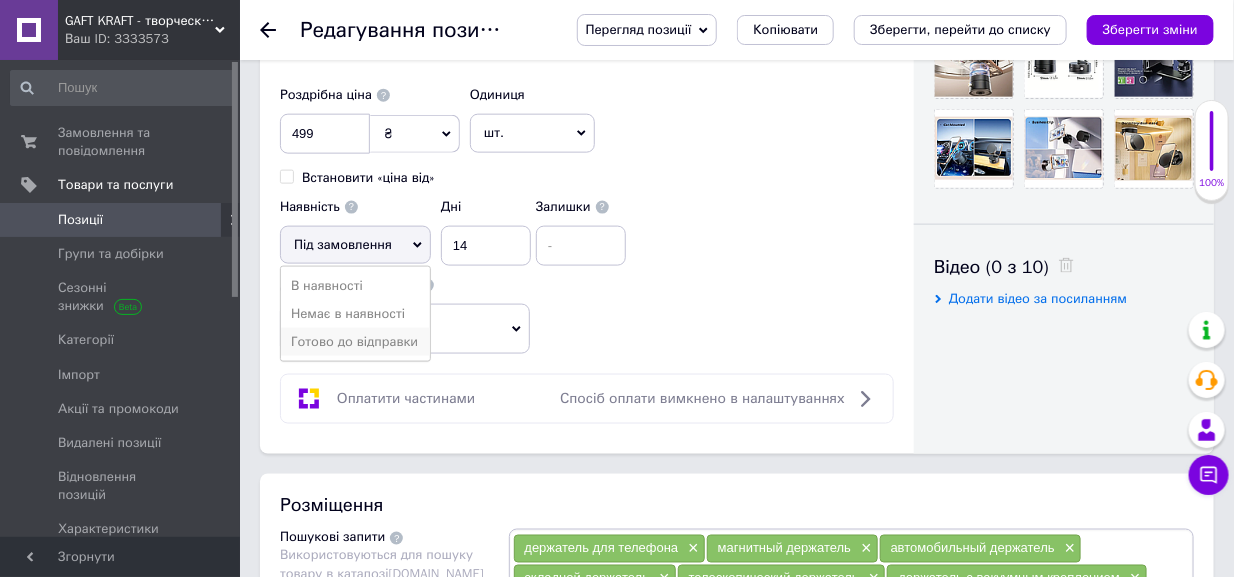 click on "Готово до відправки" at bounding box center [355, 342] 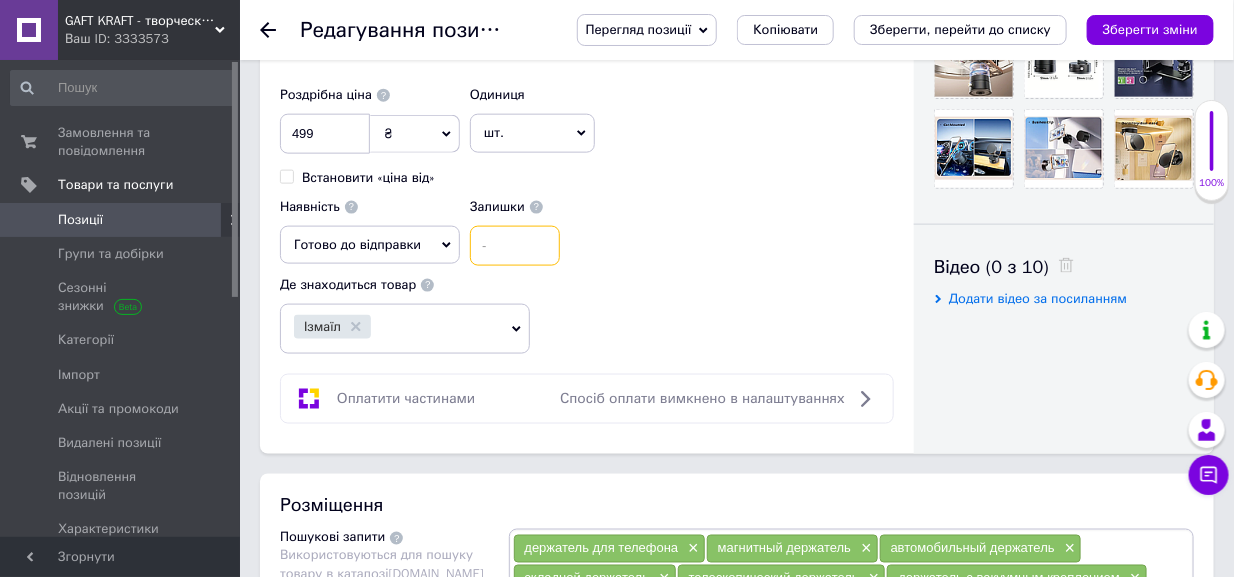 click at bounding box center (515, 246) 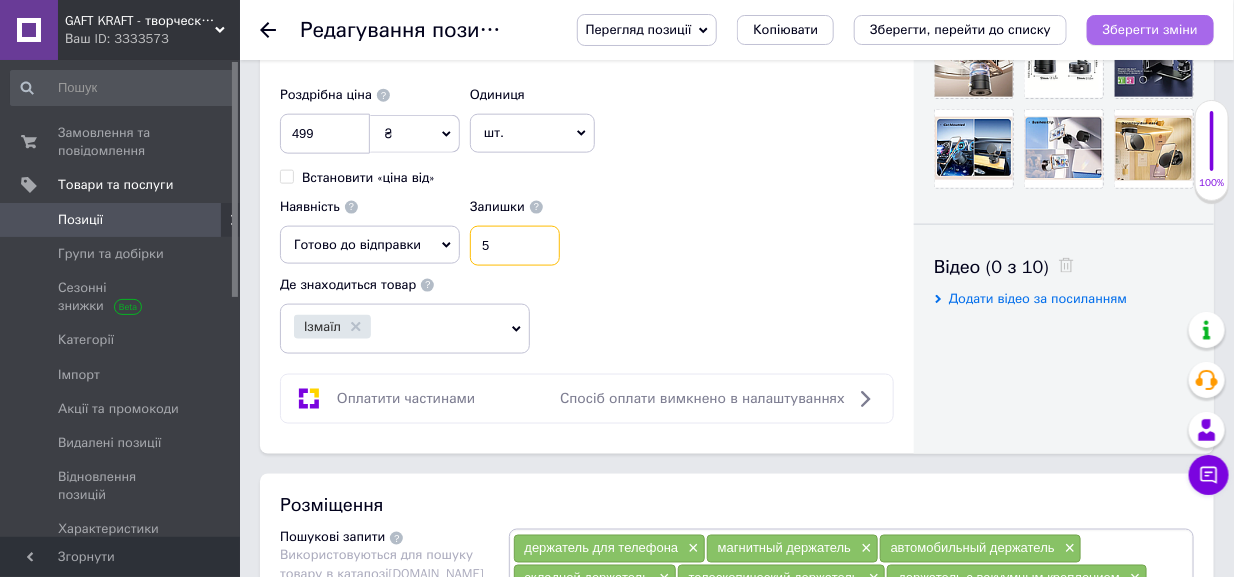 type on "5" 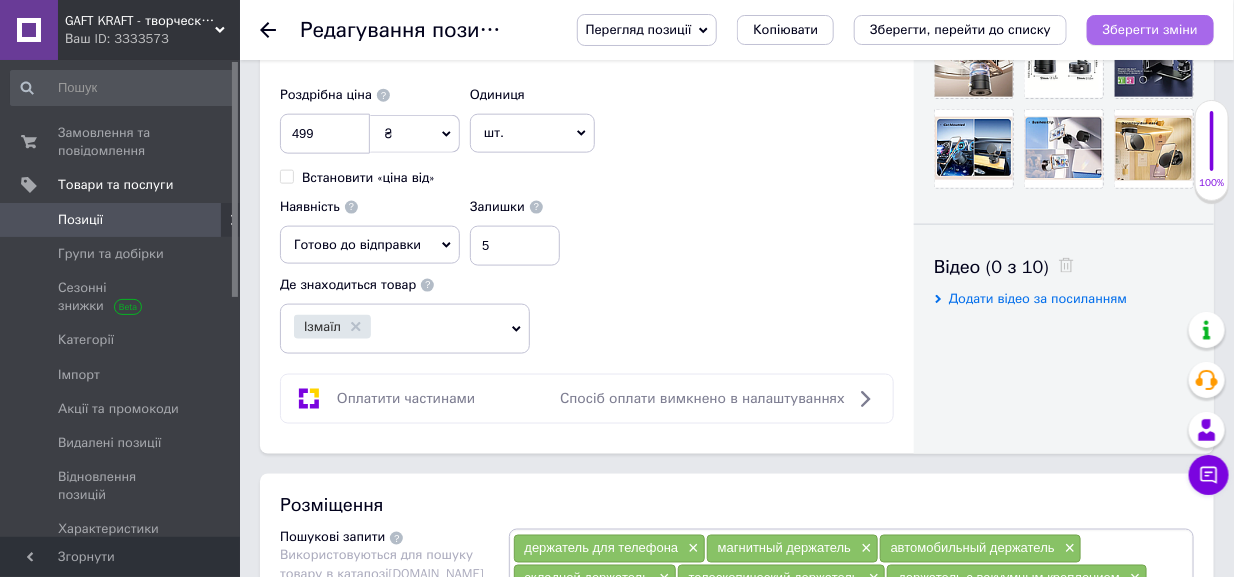 click on "Зберегти зміни" at bounding box center [1150, 30] 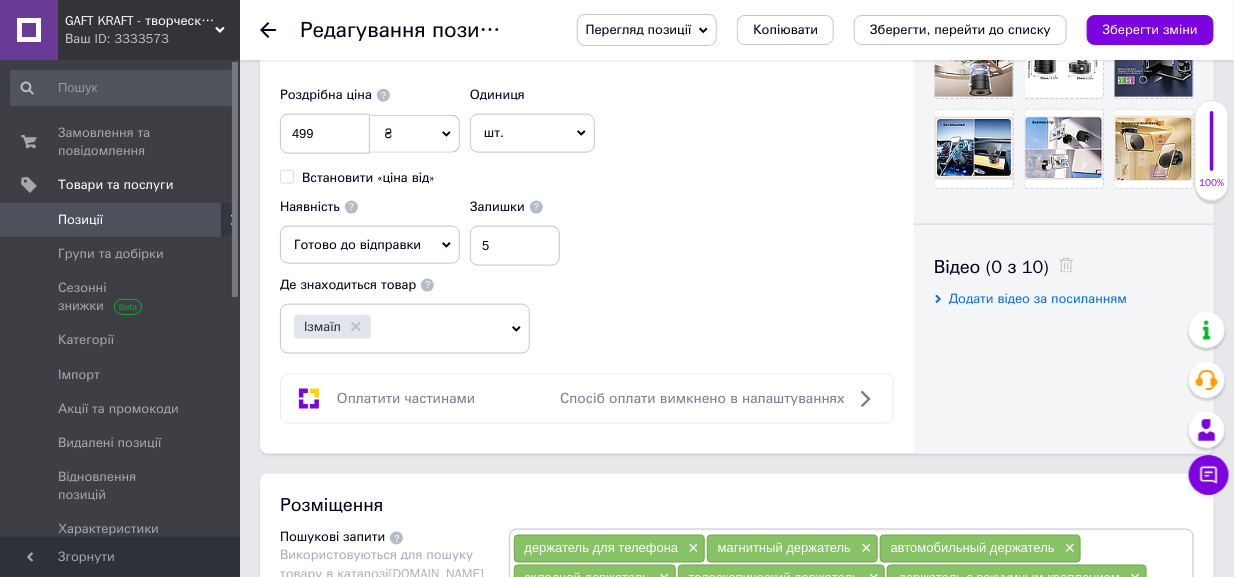 click 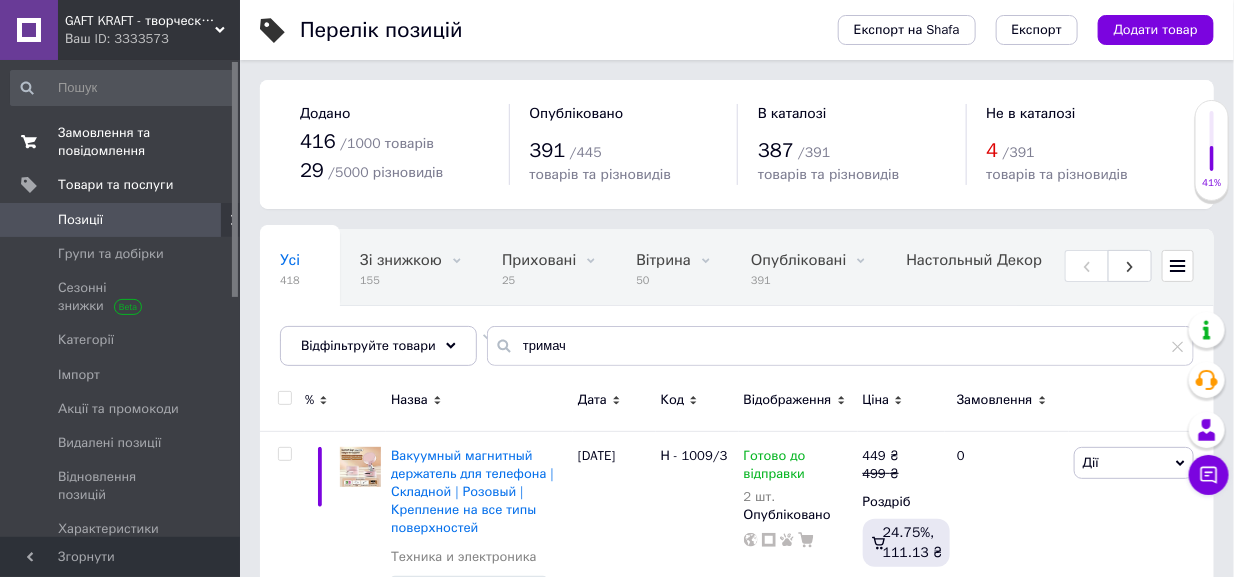click on "Замовлення та повідомлення" at bounding box center [121, 142] 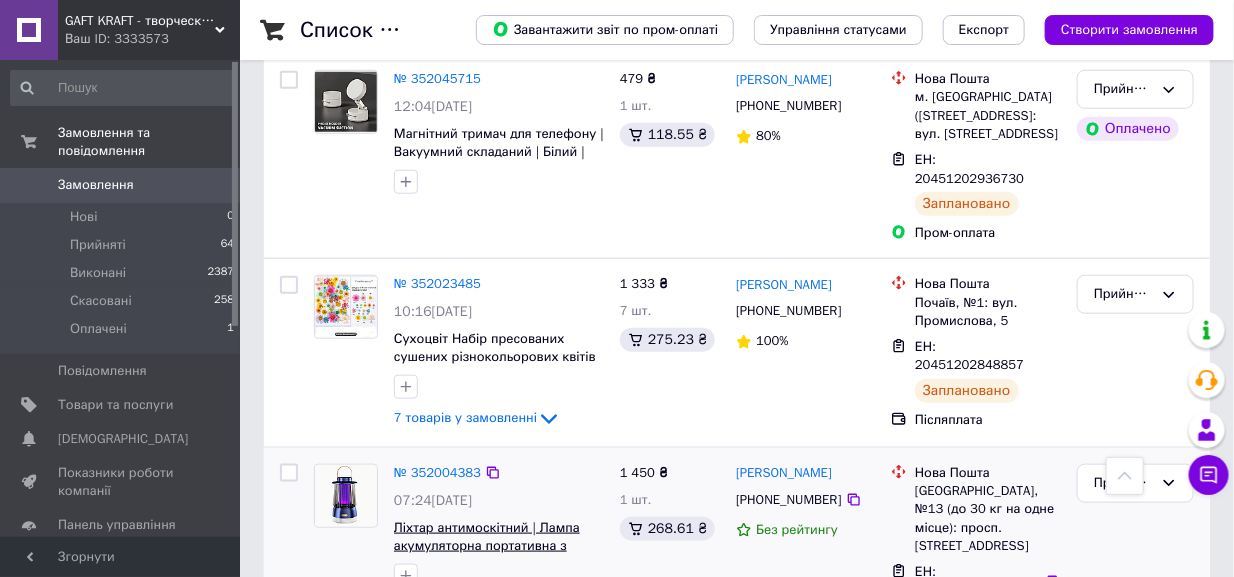 scroll, scrollTop: 500, scrollLeft: 0, axis: vertical 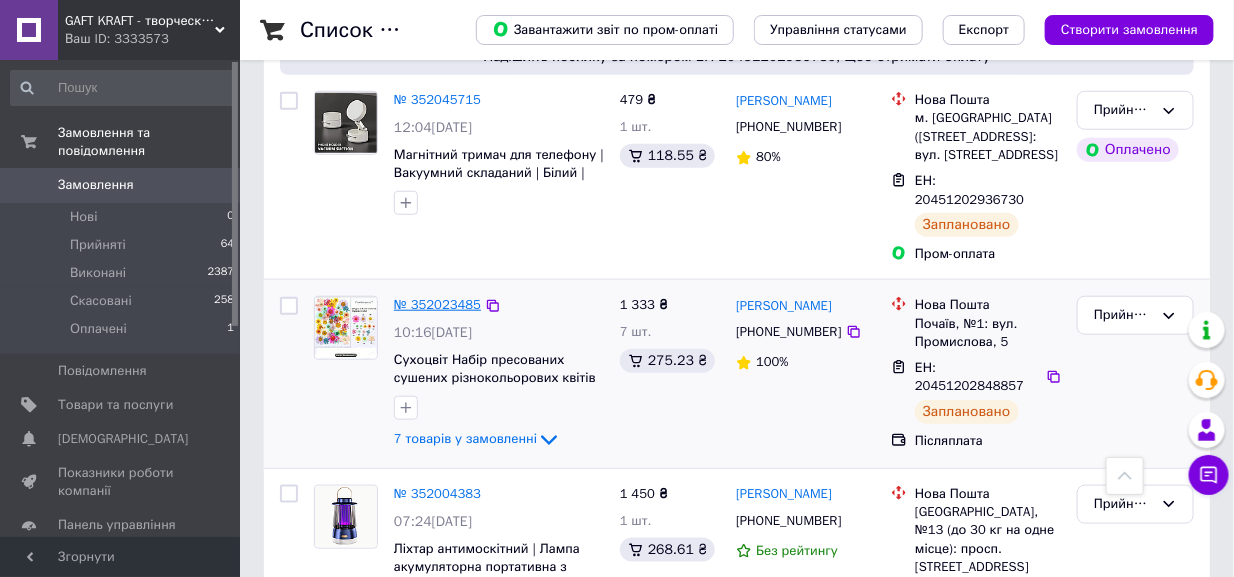 click on "№ 352023485" at bounding box center (437, 304) 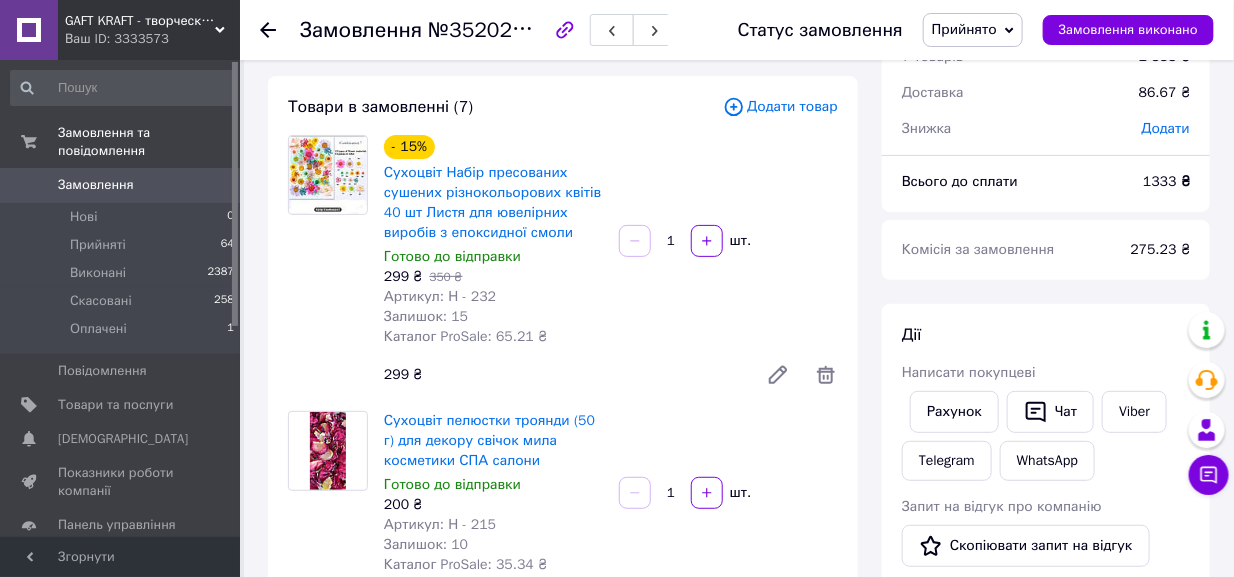scroll, scrollTop: 0, scrollLeft: 0, axis: both 